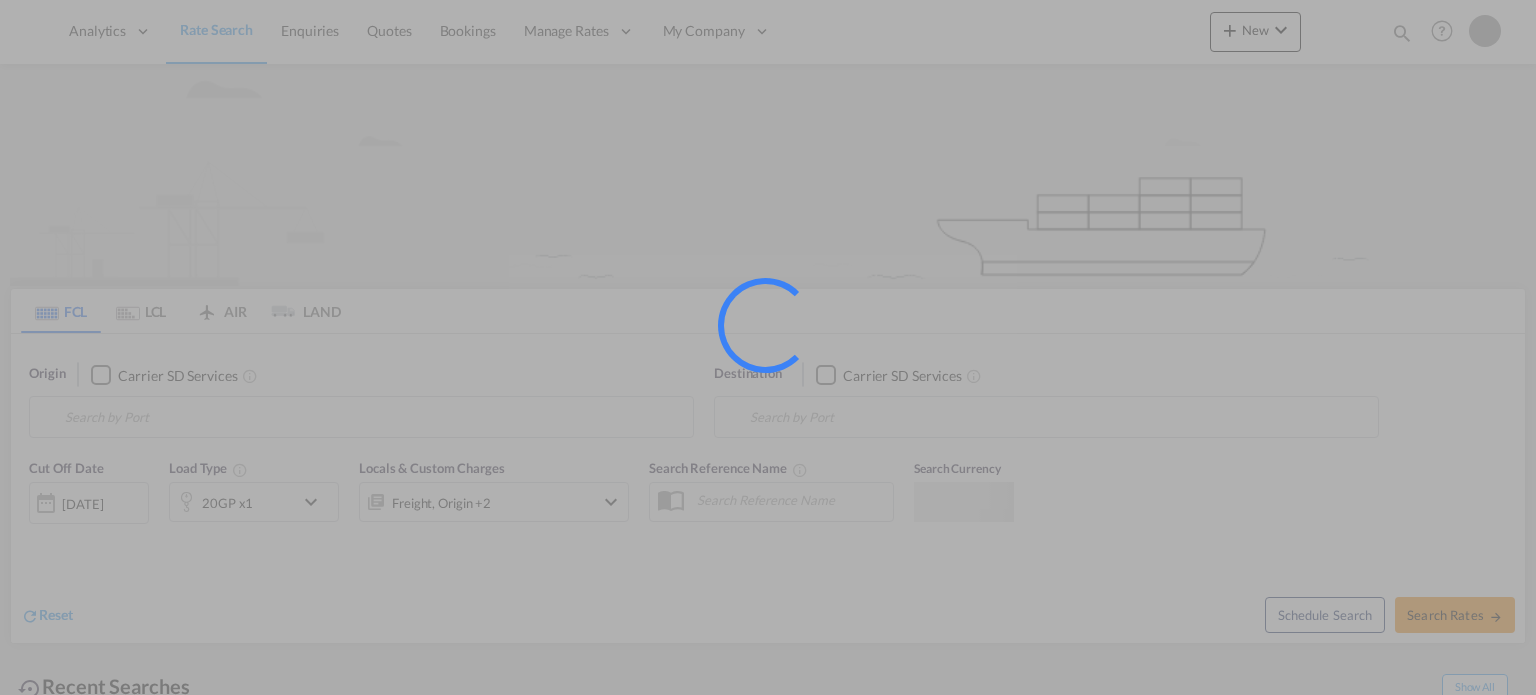 scroll, scrollTop: 0, scrollLeft: 0, axis: both 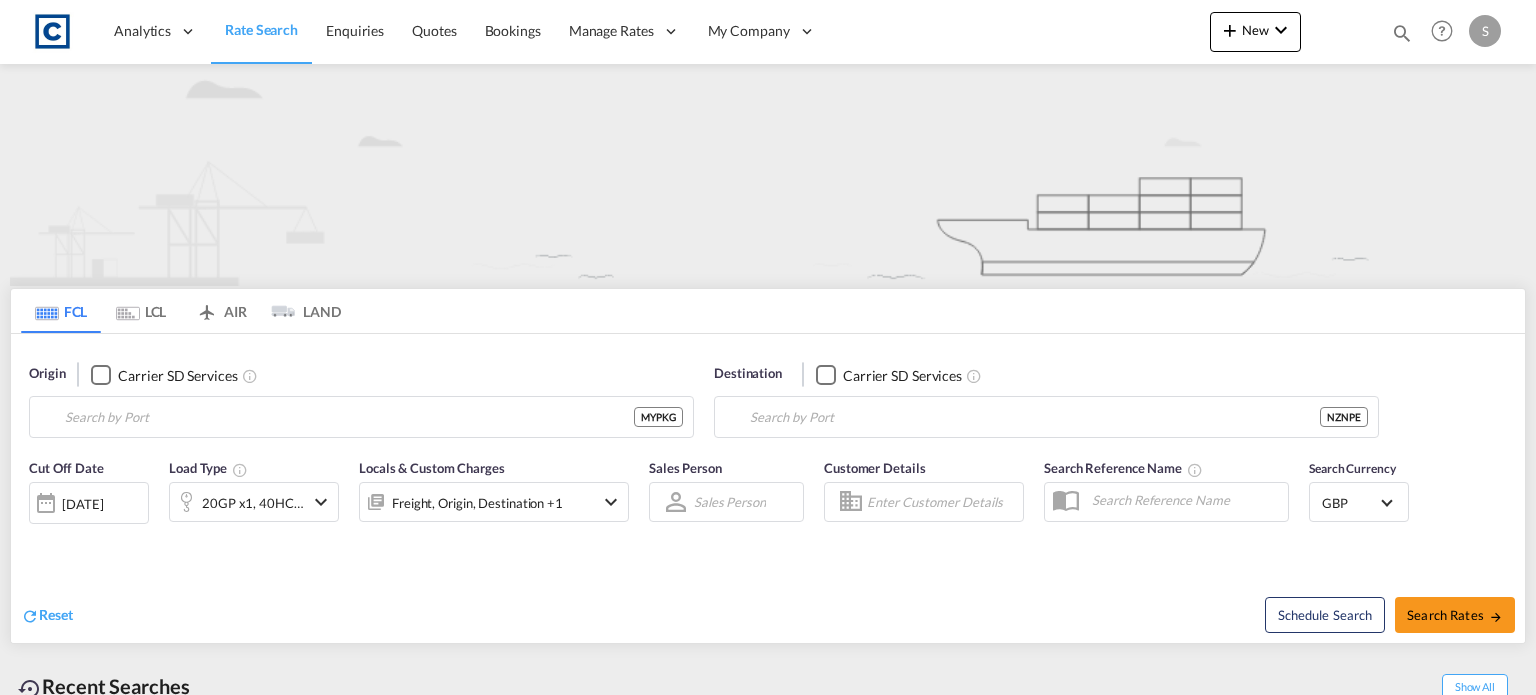 type on "[GEOGRAPHIC_DATA] ([GEOGRAPHIC_DATA]), MYPKG" 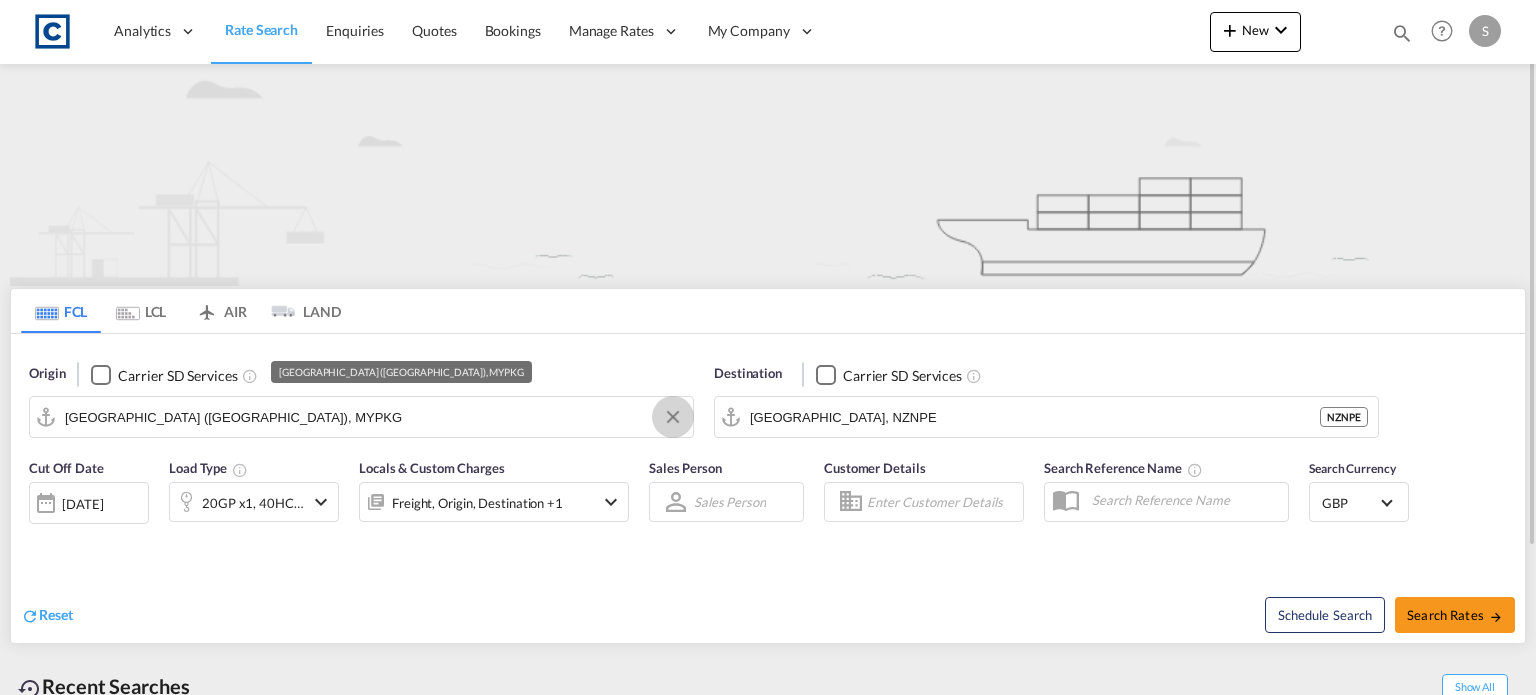 click at bounding box center (673, 417) 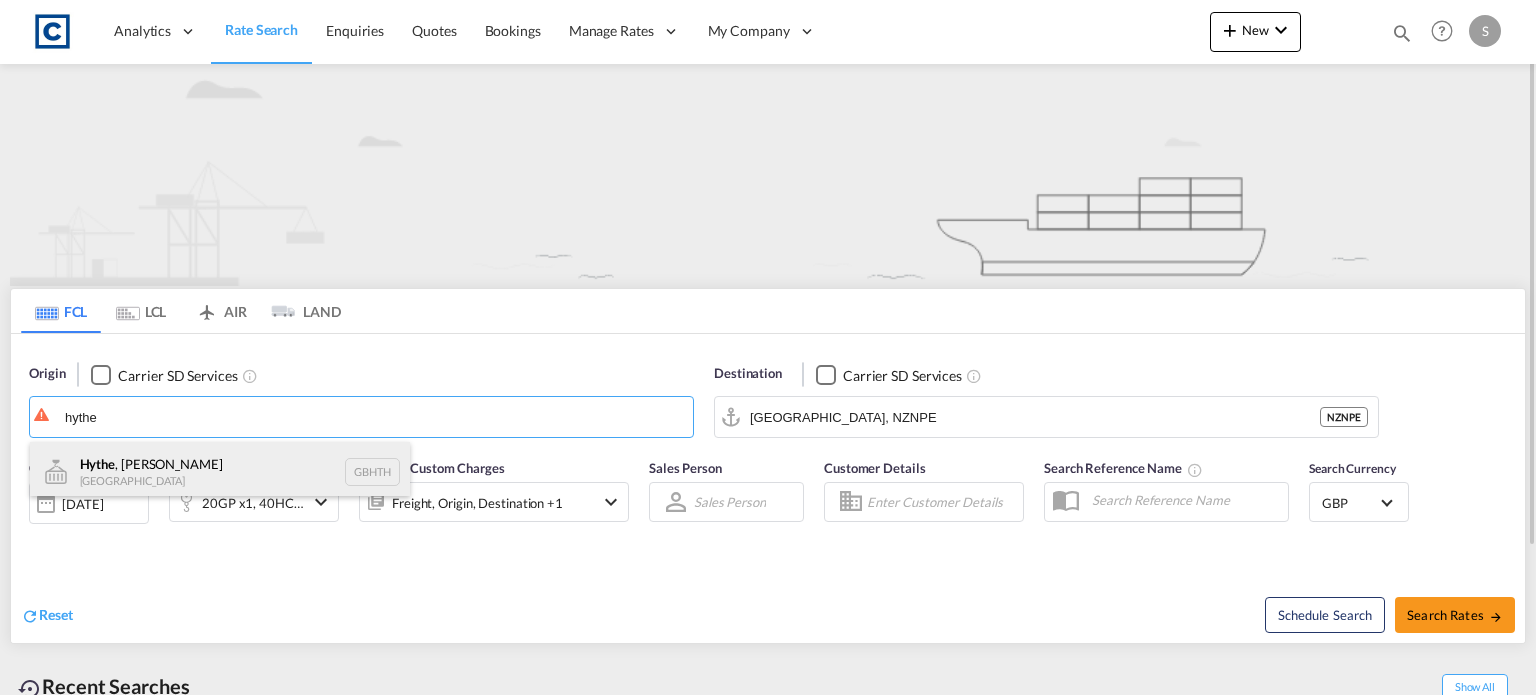 click on "Hythe , [PERSON_NAME][GEOGRAPHIC_DATA]
GBHTH" at bounding box center [220, 472] 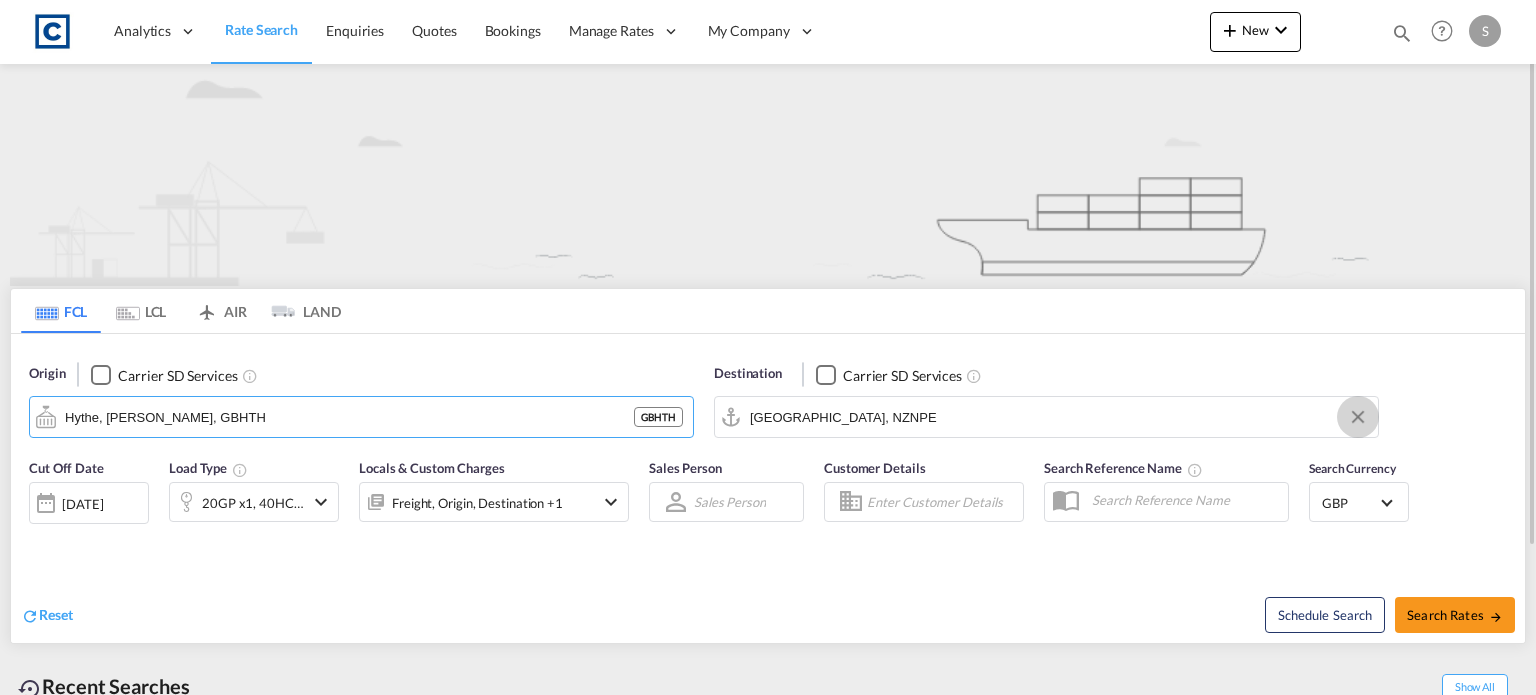 click at bounding box center (1358, 417) 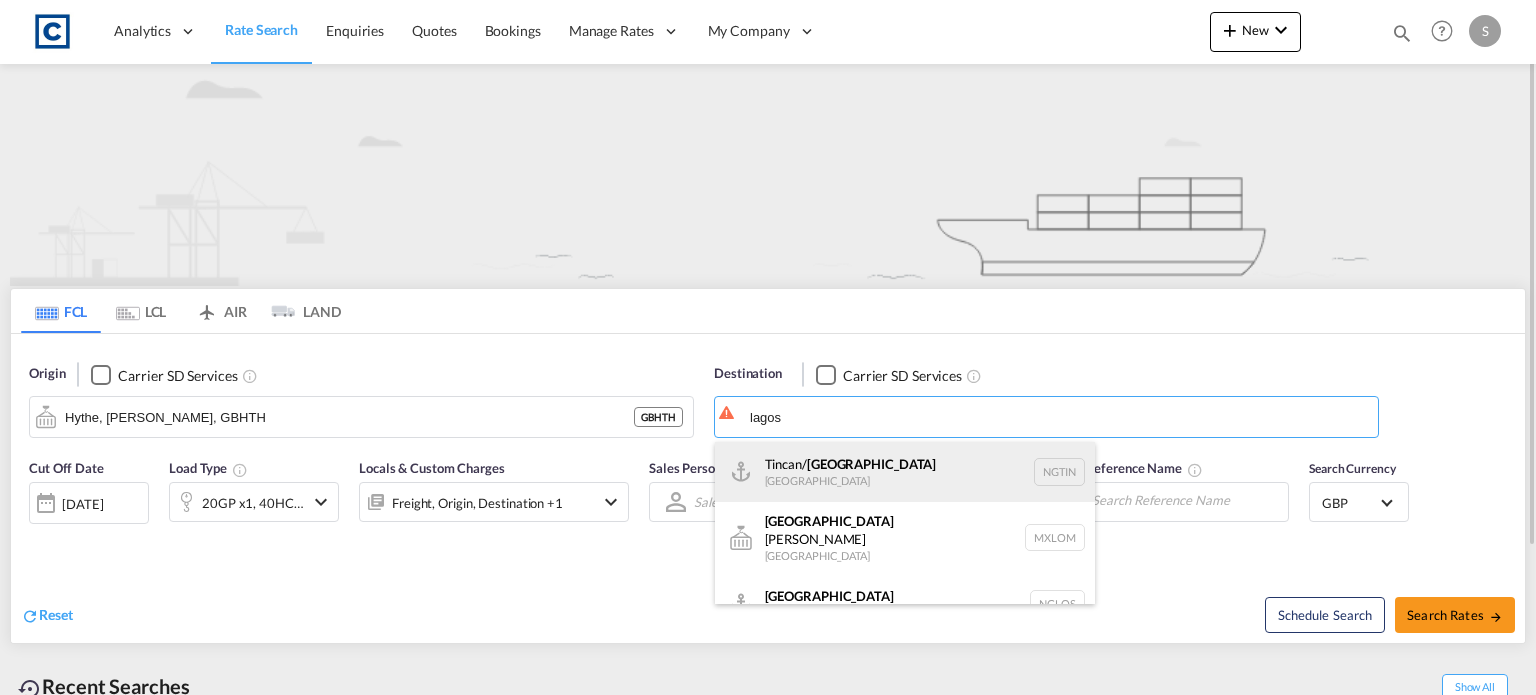 click on "Tincan/ [GEOGRAPHIC_DATA]
[GEOGRAPHIC_DATA]
NGTIN" at bounding box center [905, 472] 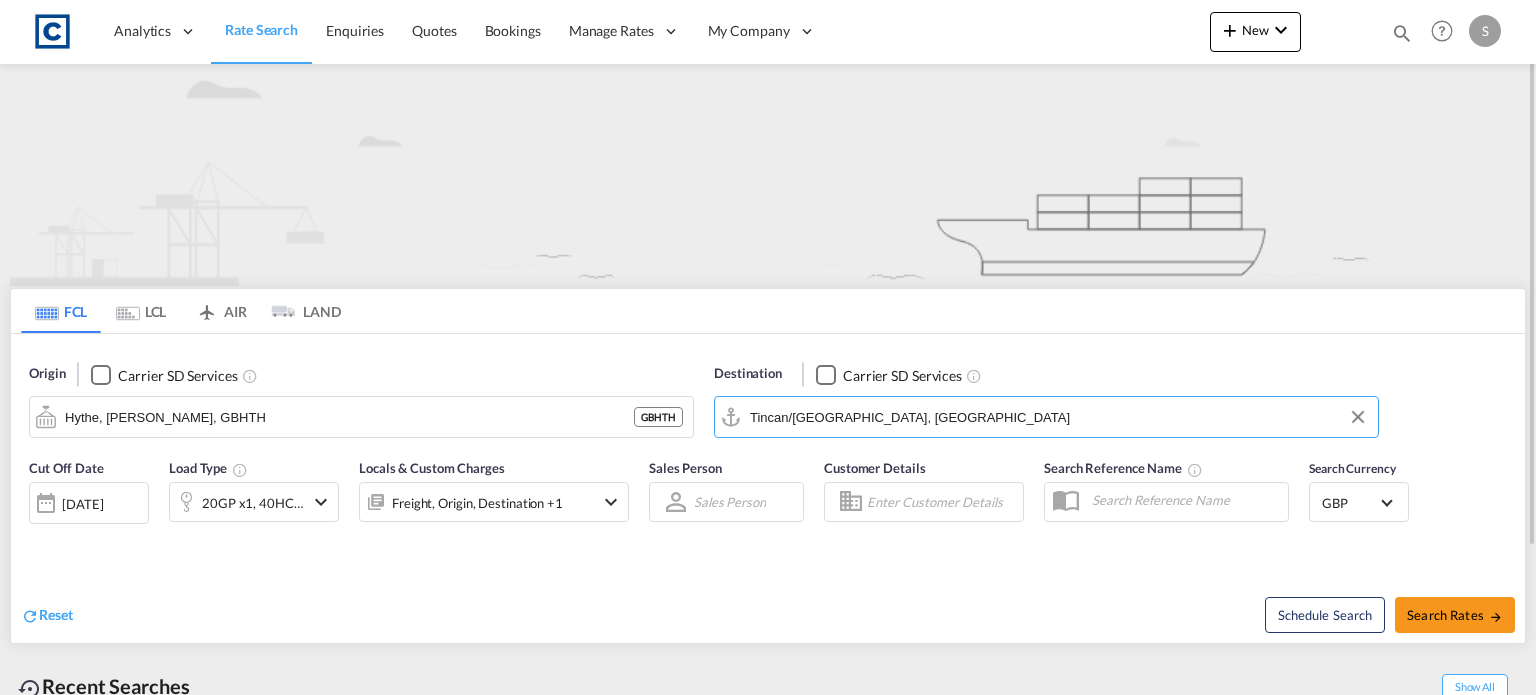 click at bounding box center [321, 502] 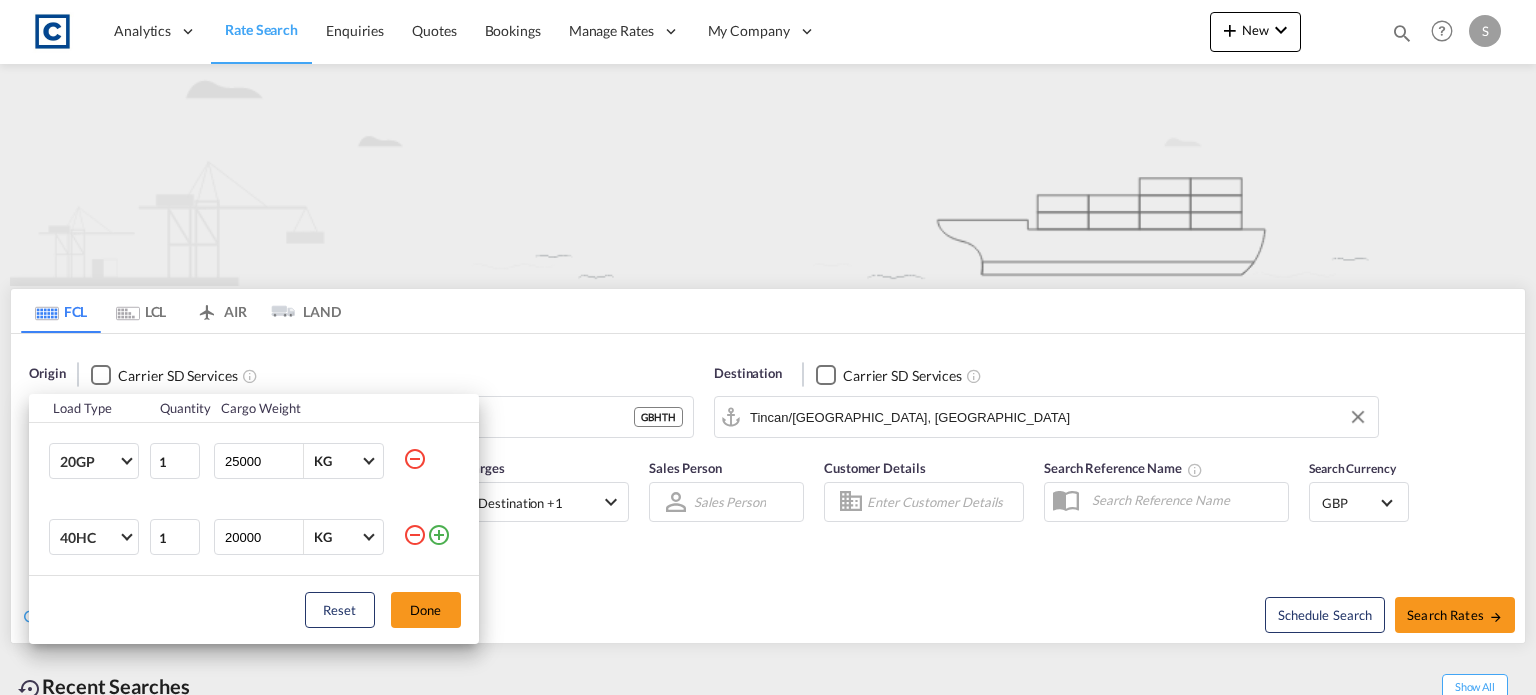 click at bounding box center (415, 459) 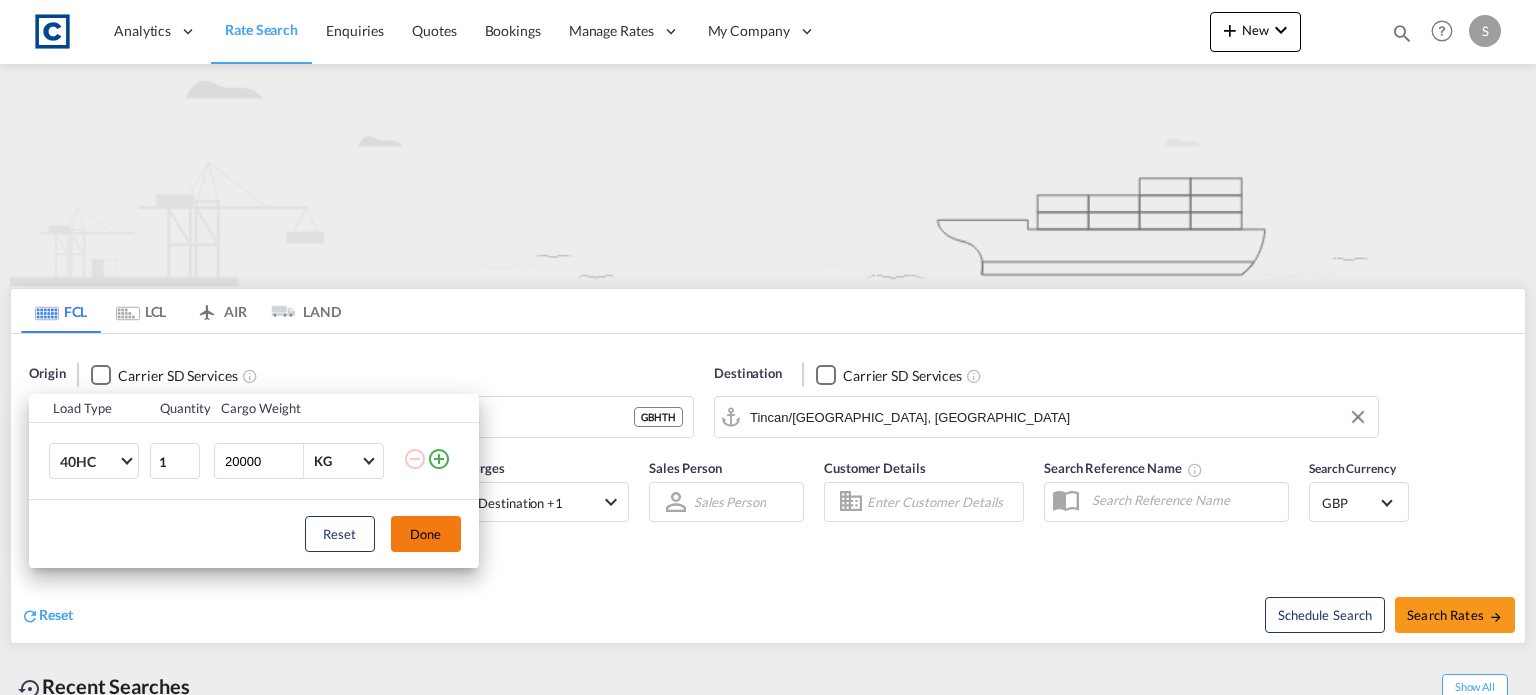 click on "Done" at bounding box center (426, 534) 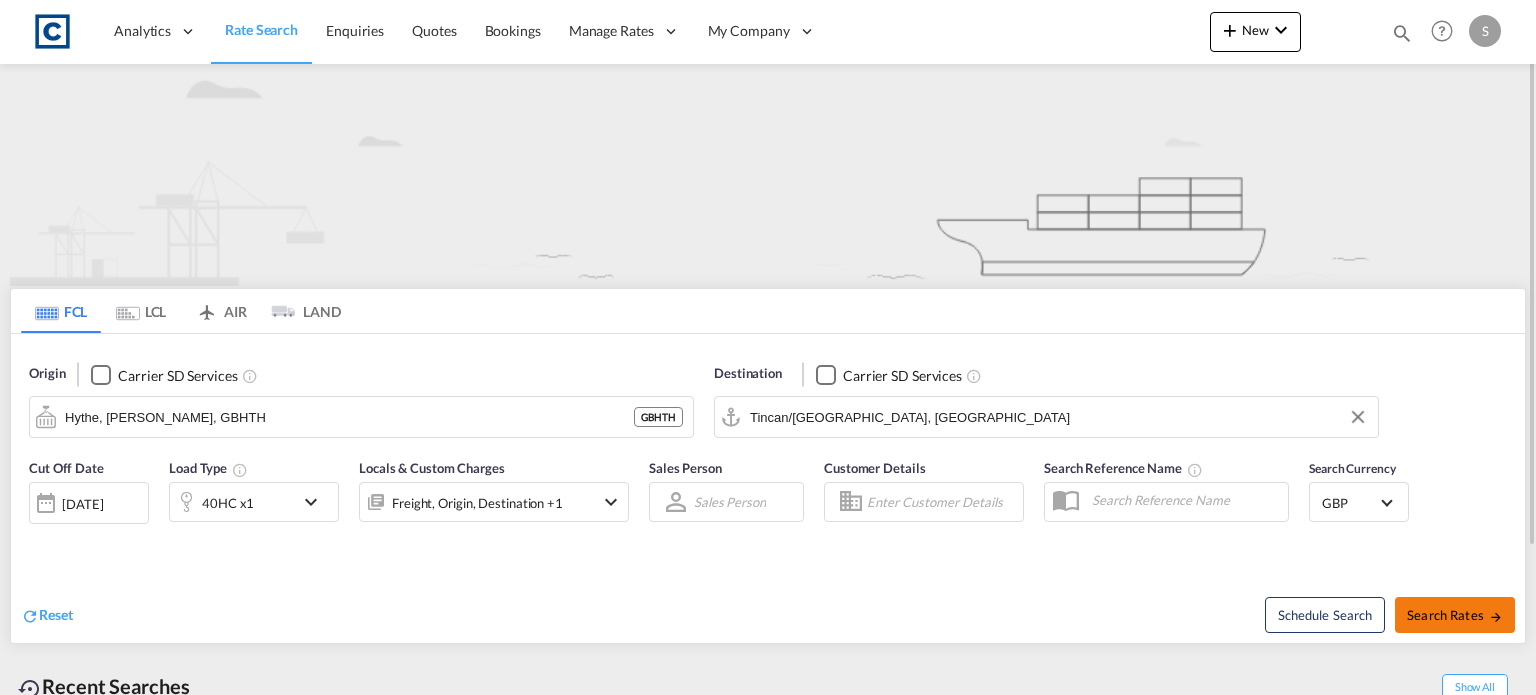 click on "Search Rates" at bounding box center (1455, 615) 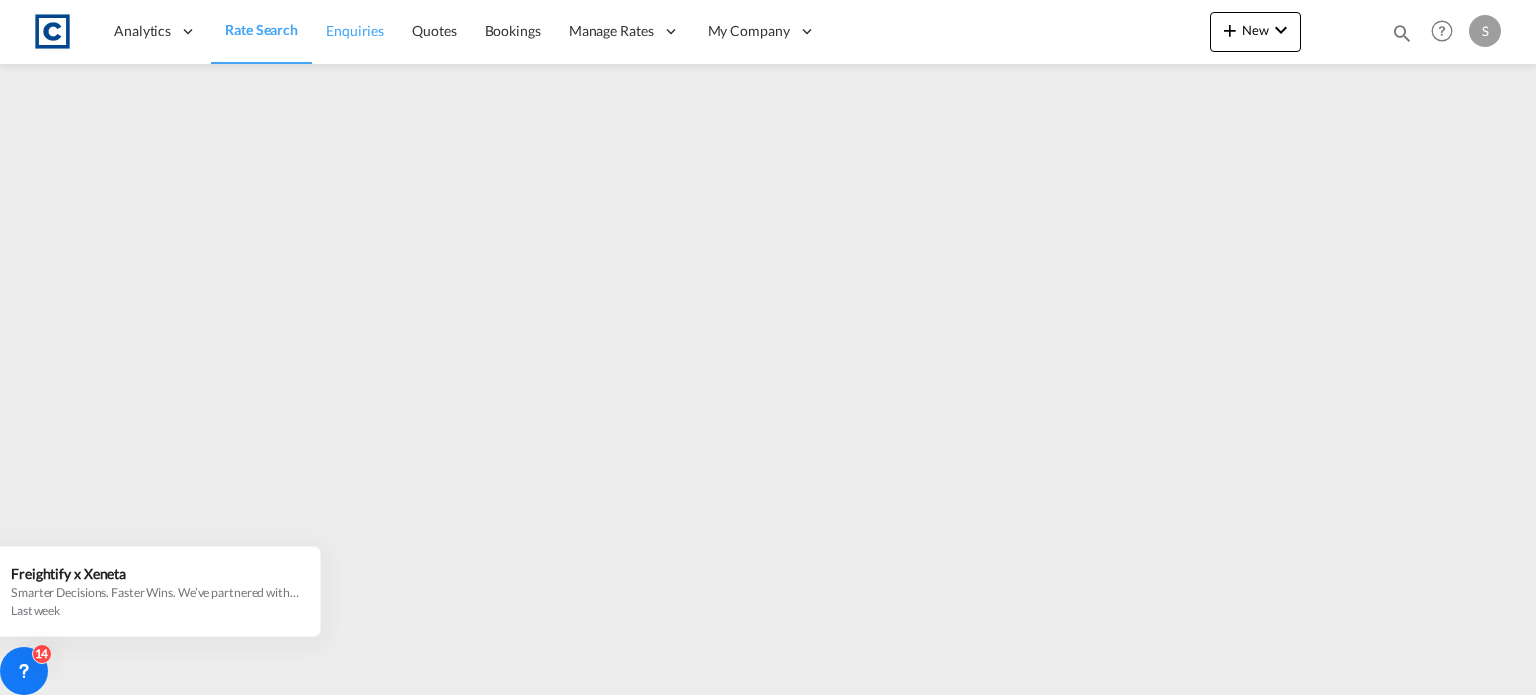 click on "Enquiries" at bounding box center [355, 30] 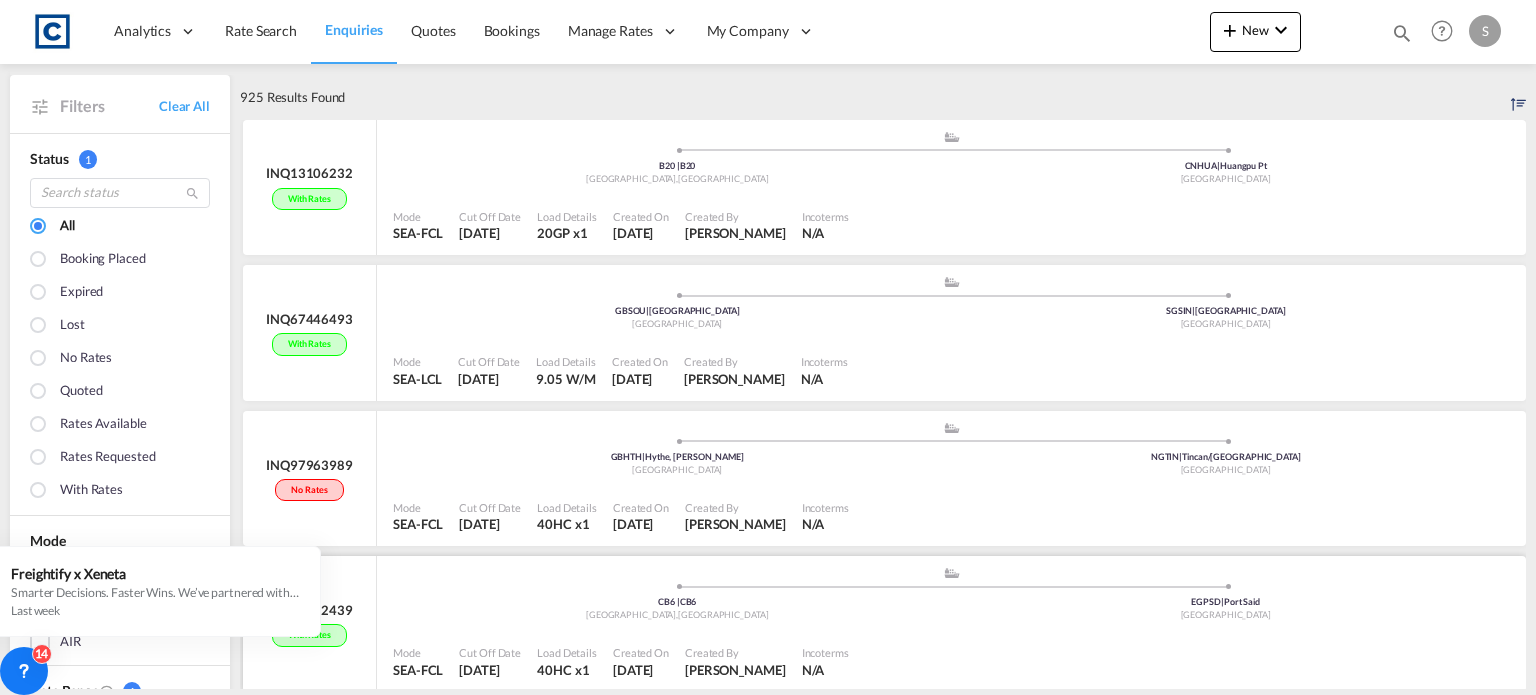 scroll, scrollTop: 0, scrollLeft: 0, axis: both 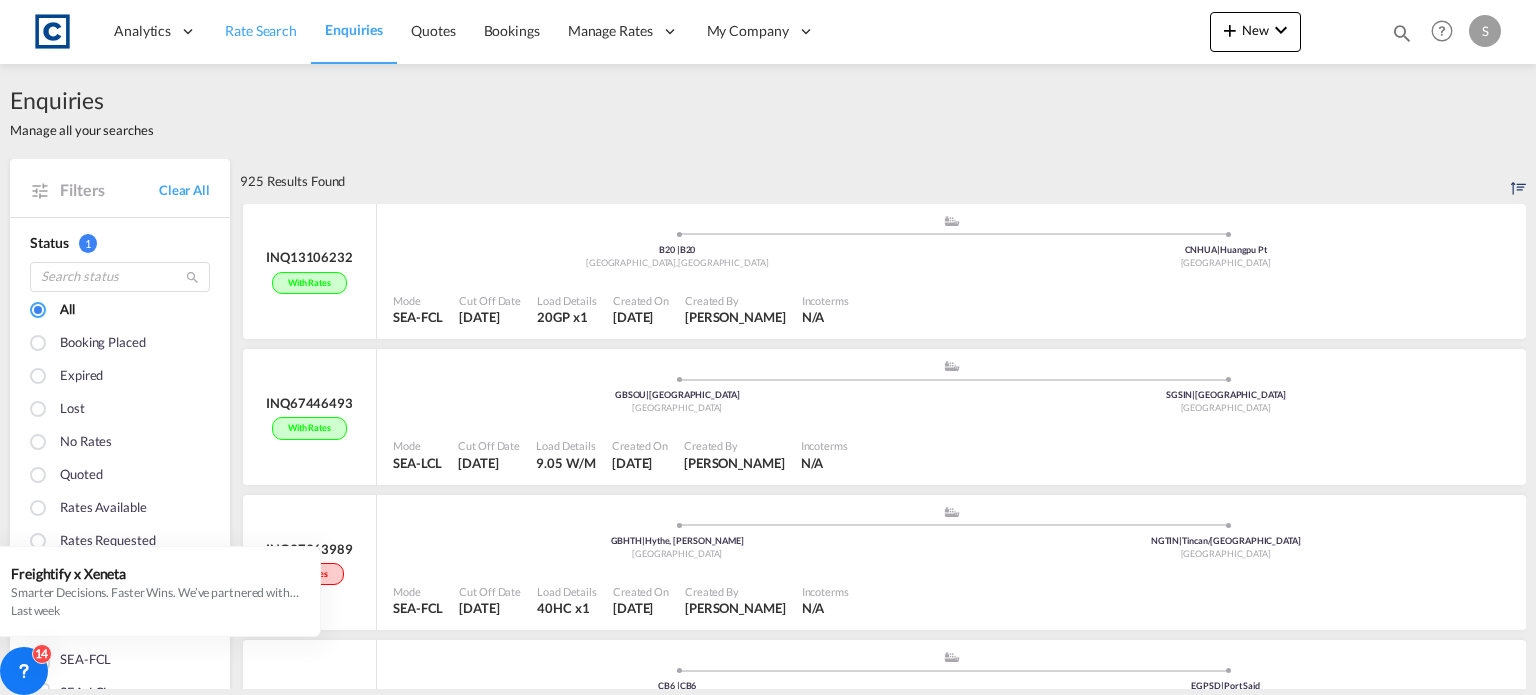 click on "Rate Search" at bounding box center (261, 30) 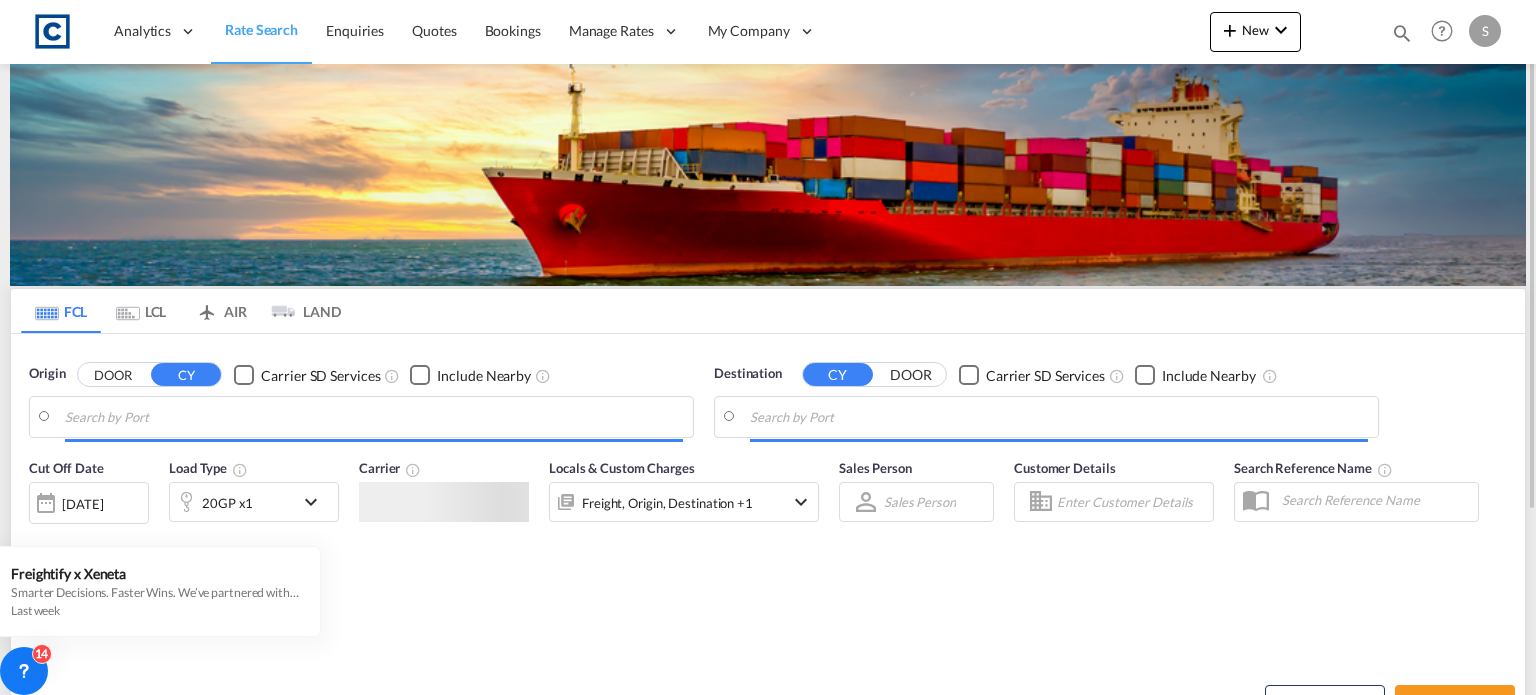 type on "Hythe, [PERSON_NAME], GBHTH" 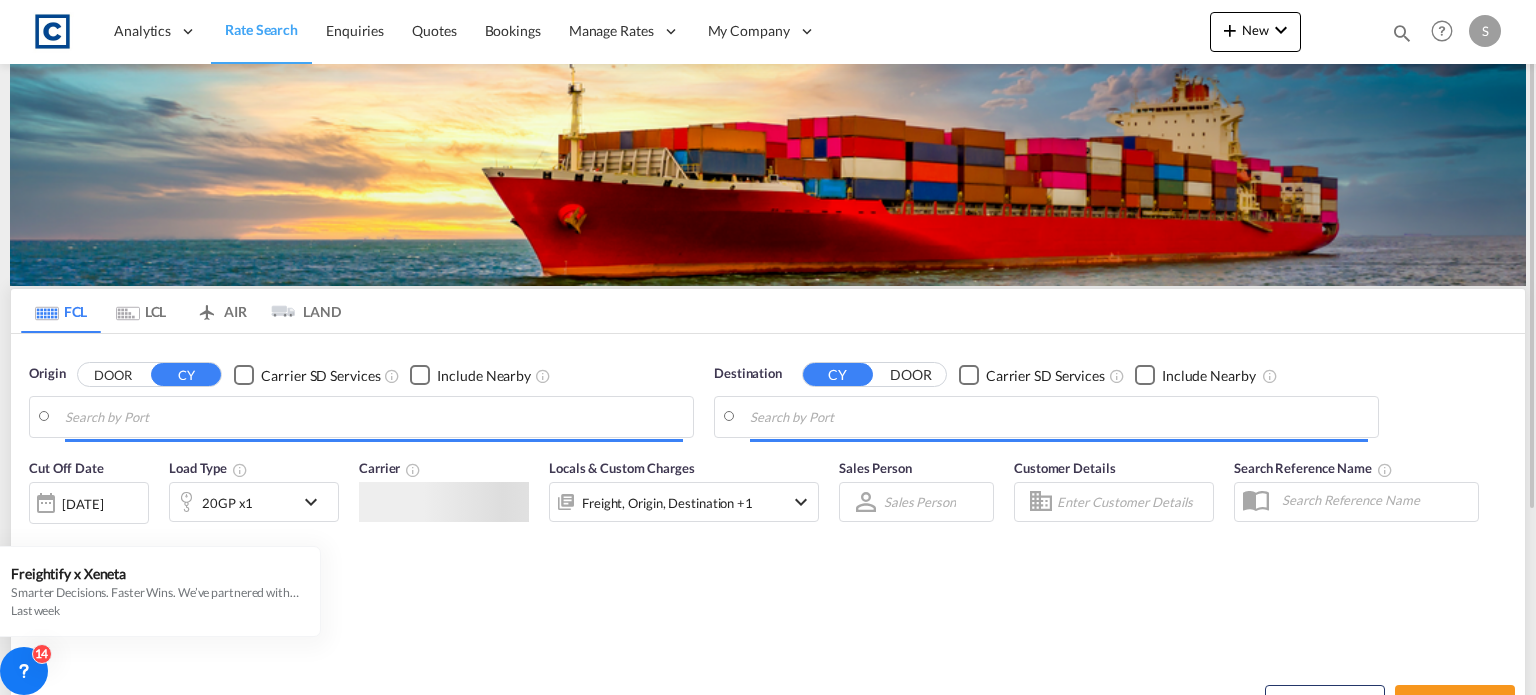 type on "Tincan/[GEOGRAPHIC_DATA], [GEOGRAPHIC_DATA]" 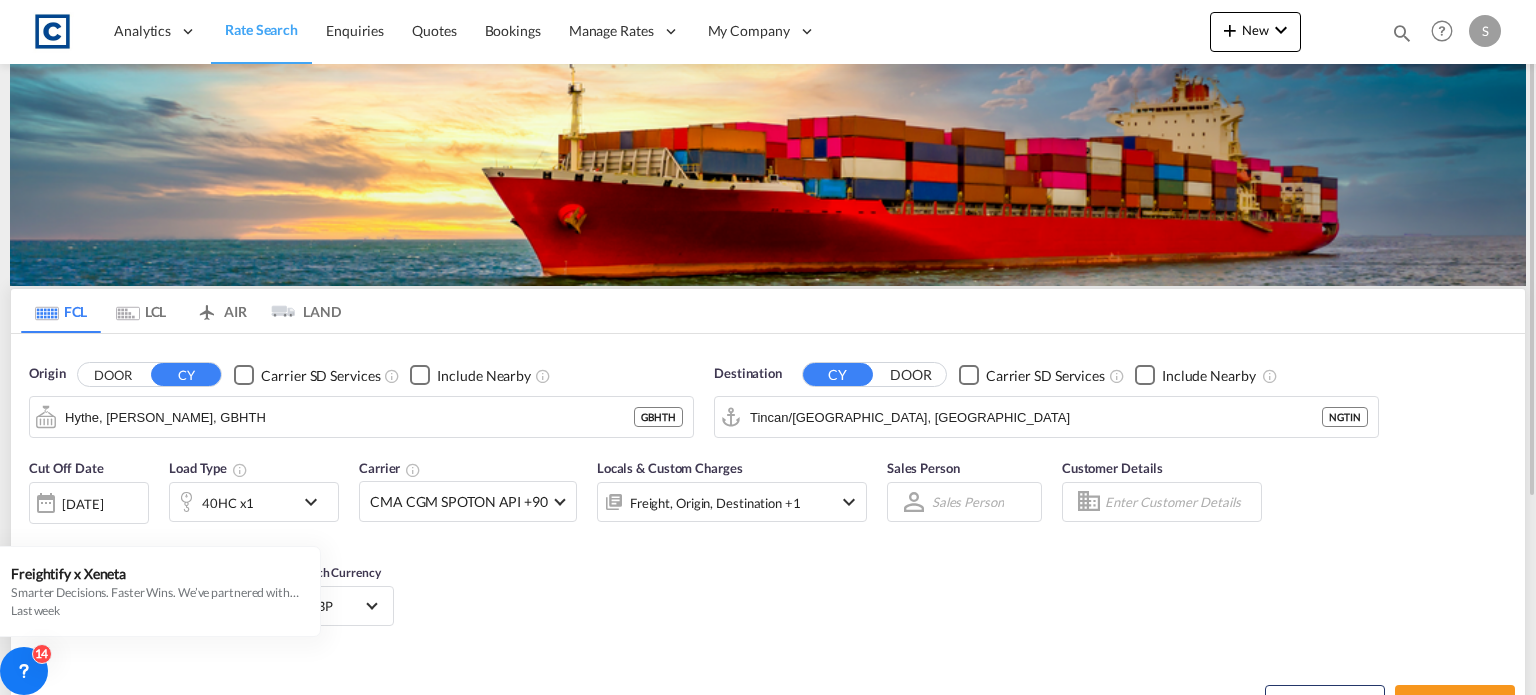click at bounding box center (128, 313) 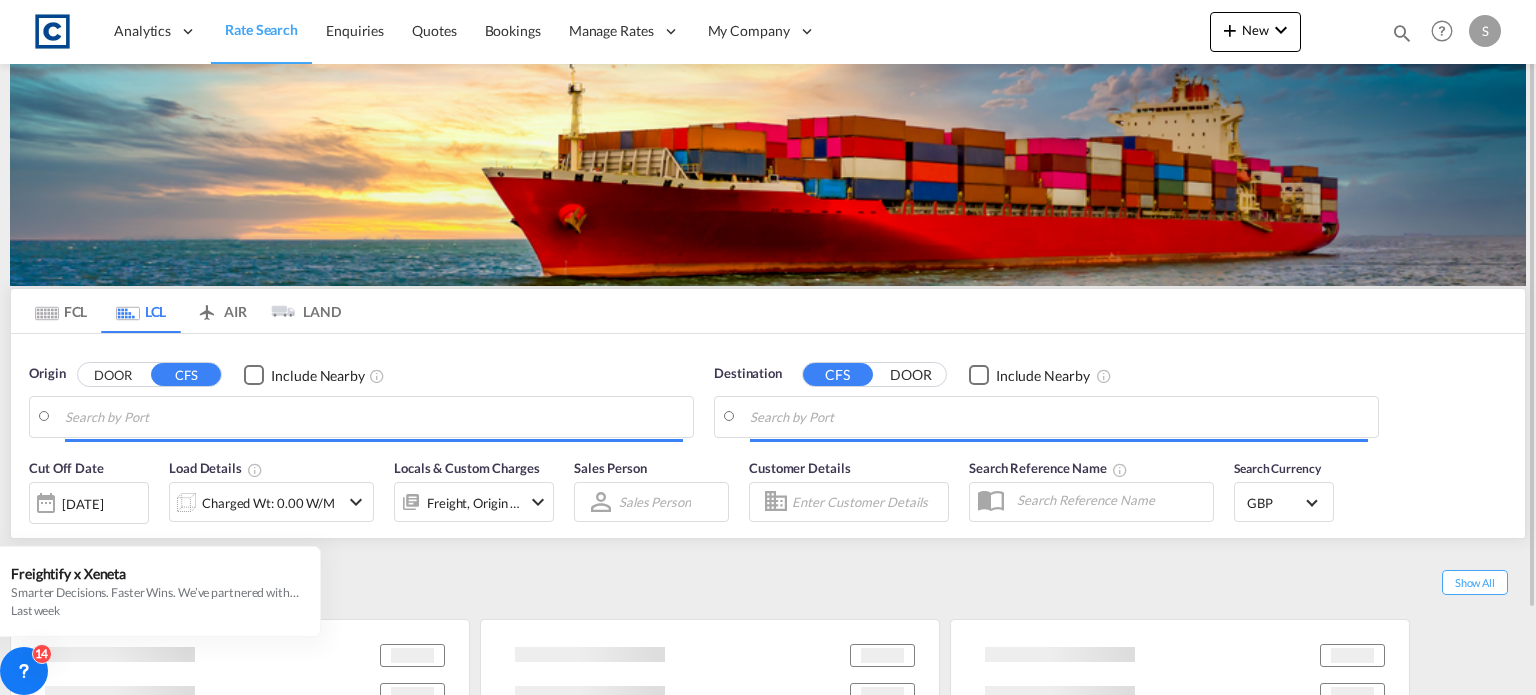 type on "GB-B20, [GEOGRAPHIC_DATA]" 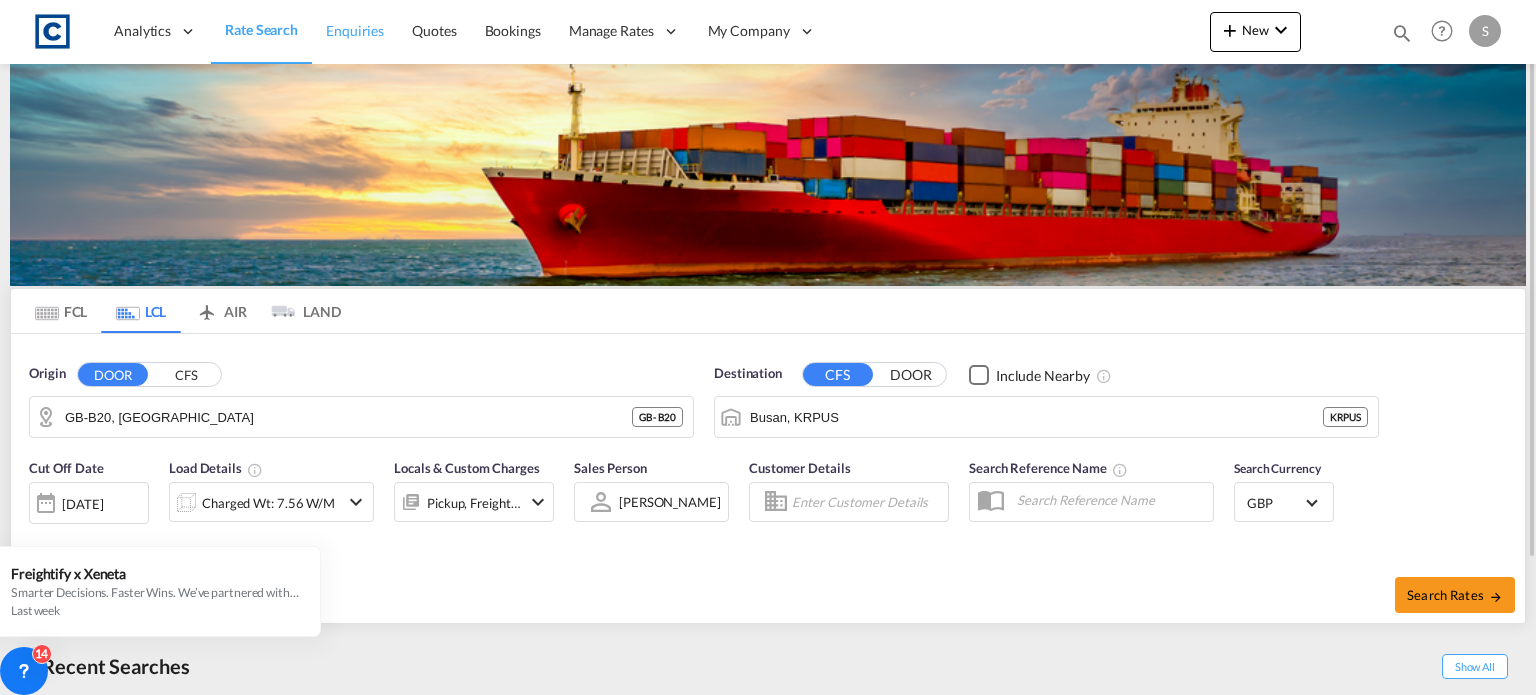 click on "Enquiries" at bounding box center [355, 30] 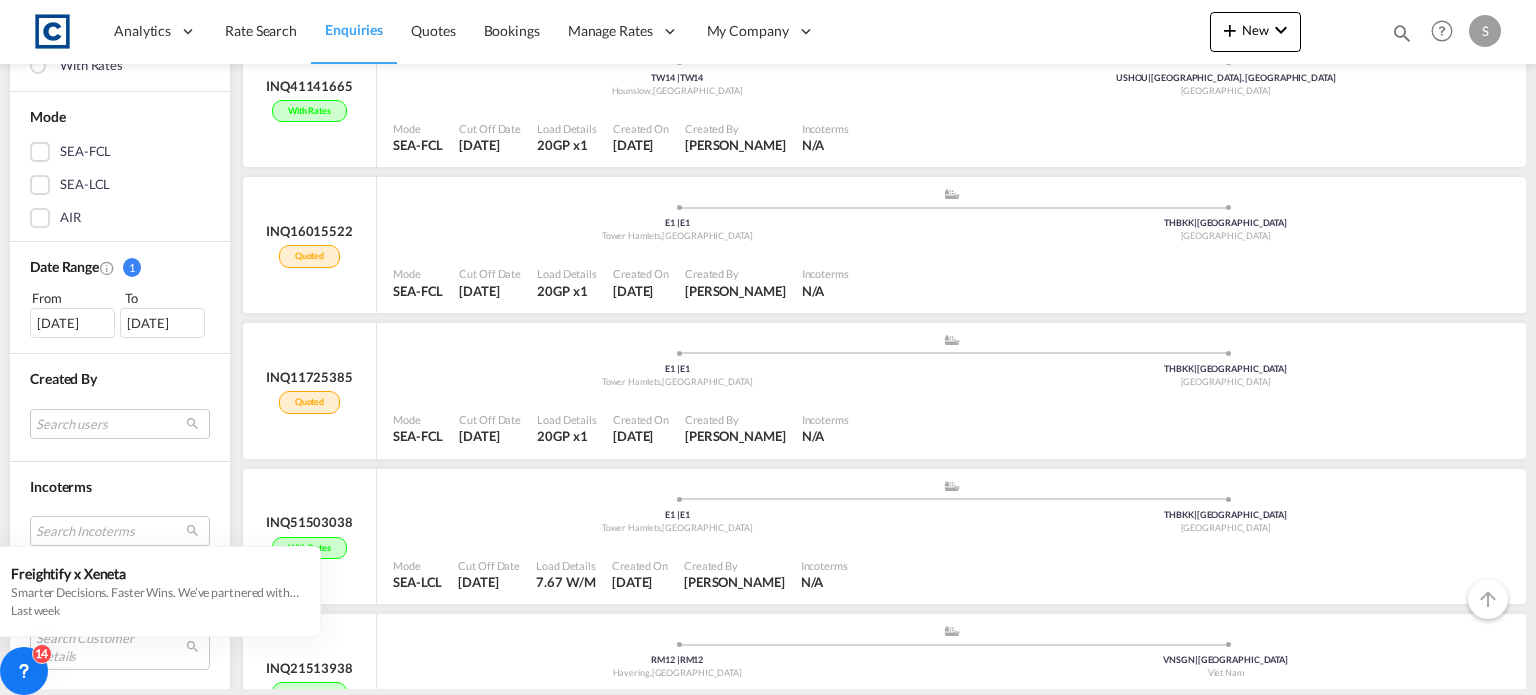 scroll, scrollTop: 2600, scrollLeft: 0, axis: vertical 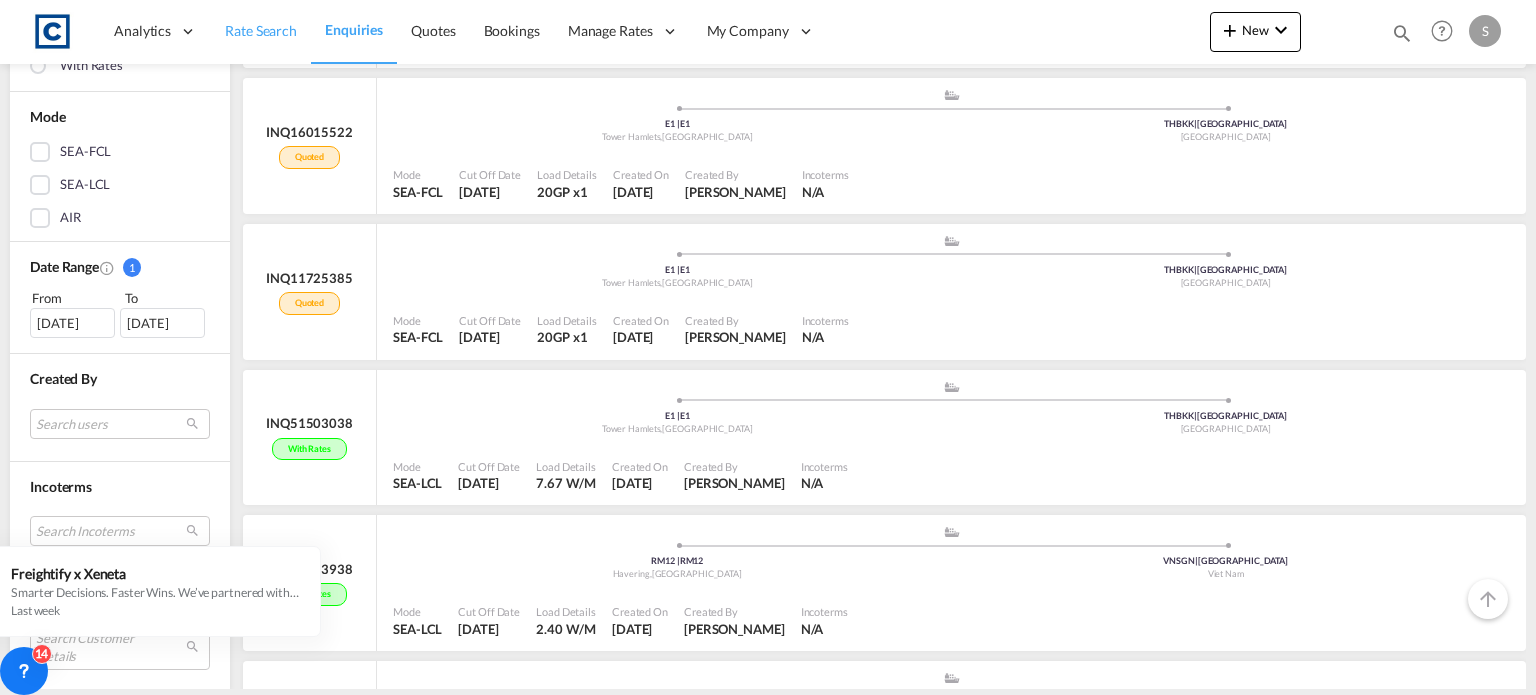 click on "Rate Search" at bounding box center (261, 30) 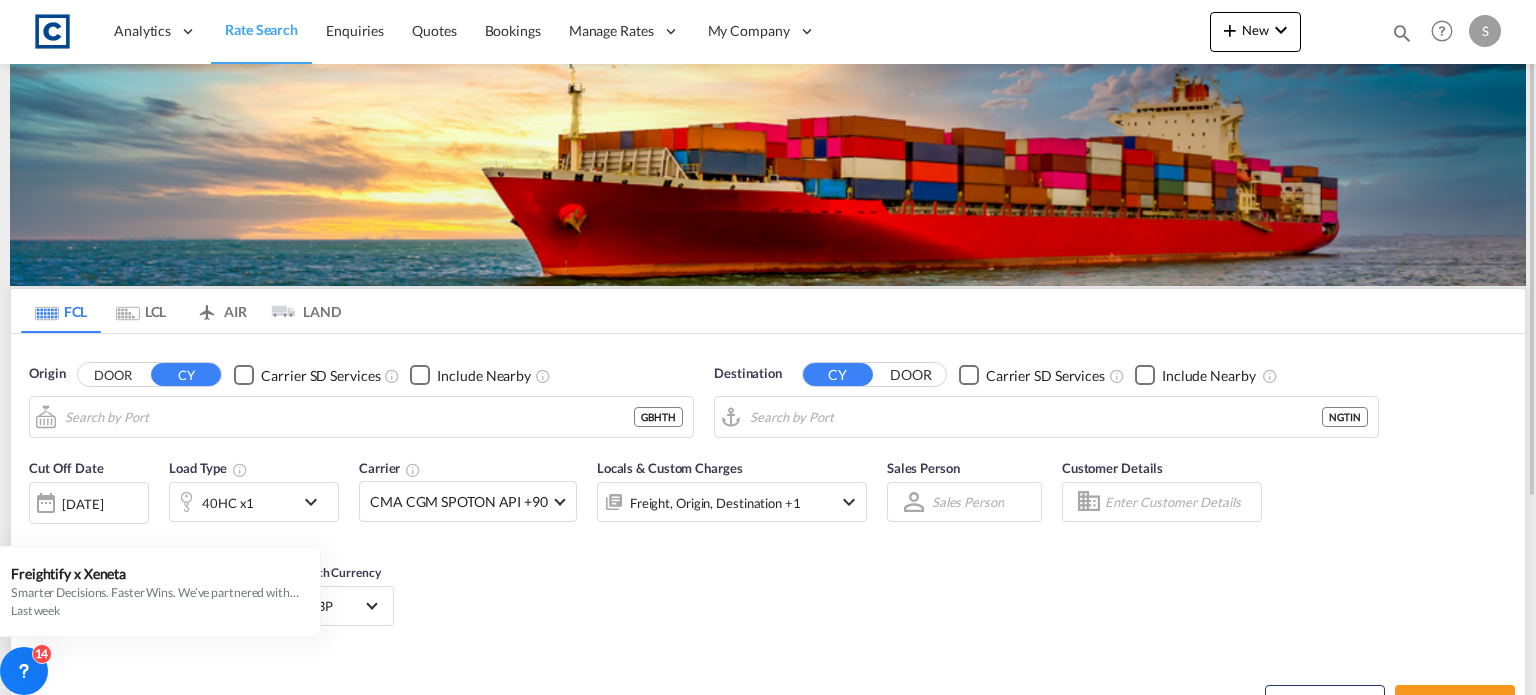 type on "Hythe, [PERSON_NAME], GBHTH" 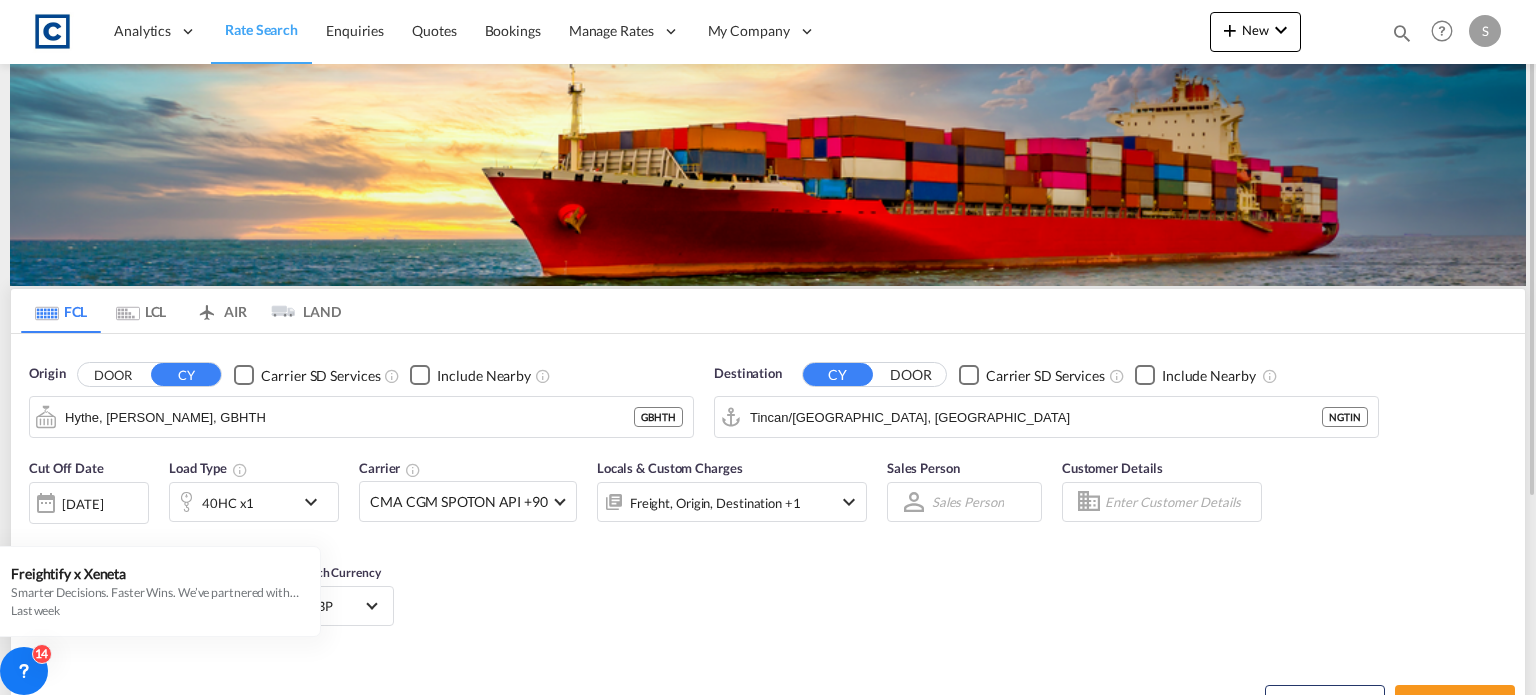 click on "LCL" at bounding box center [141, 311] 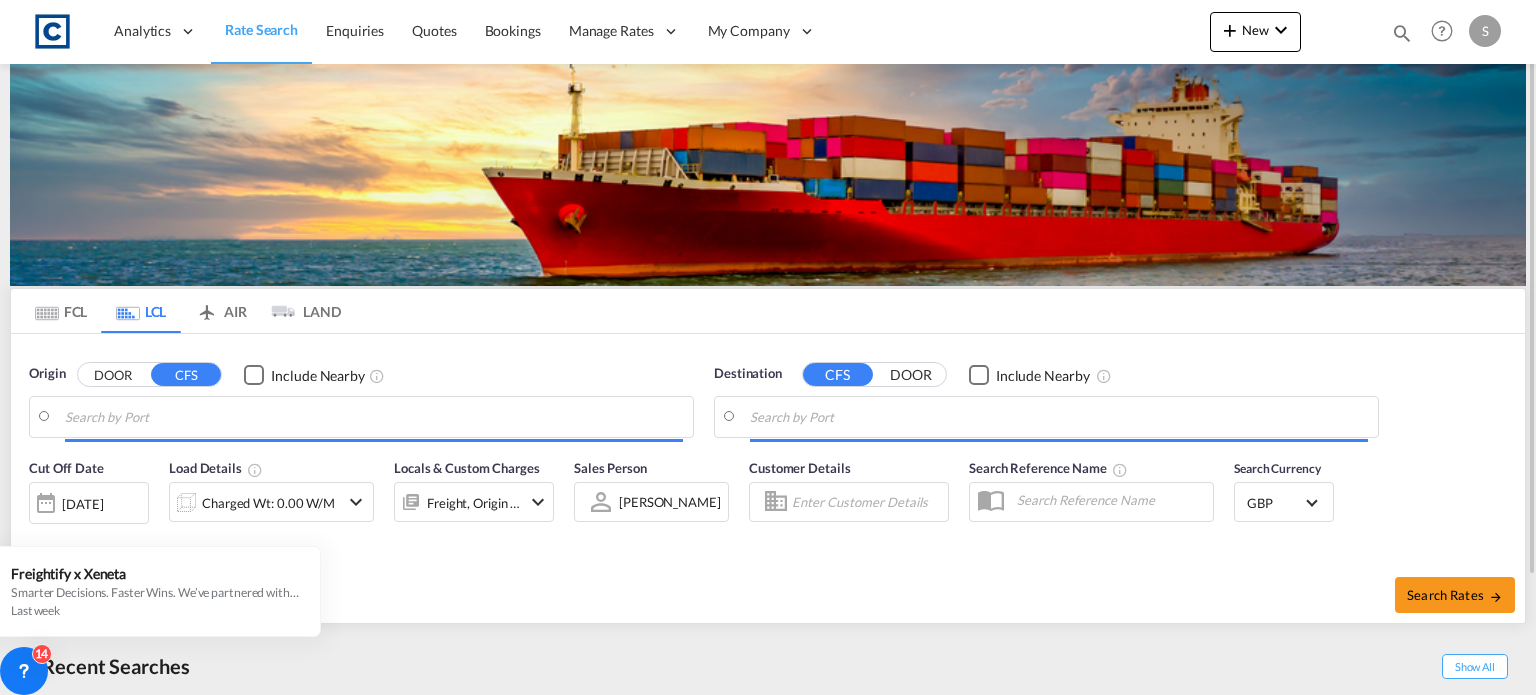 type on "GB-B20, [GEOGRAPHIC_DATA]" 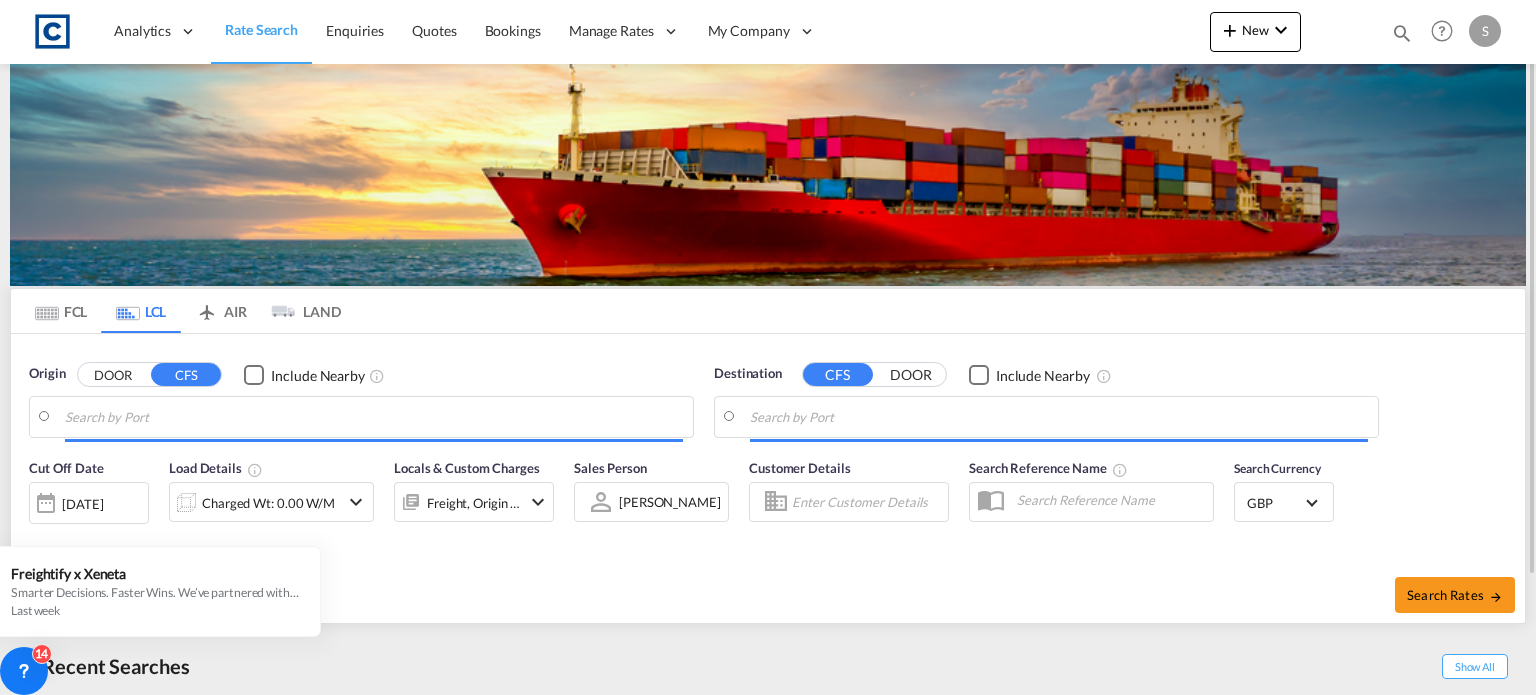 type on "Busan, KRPUS" 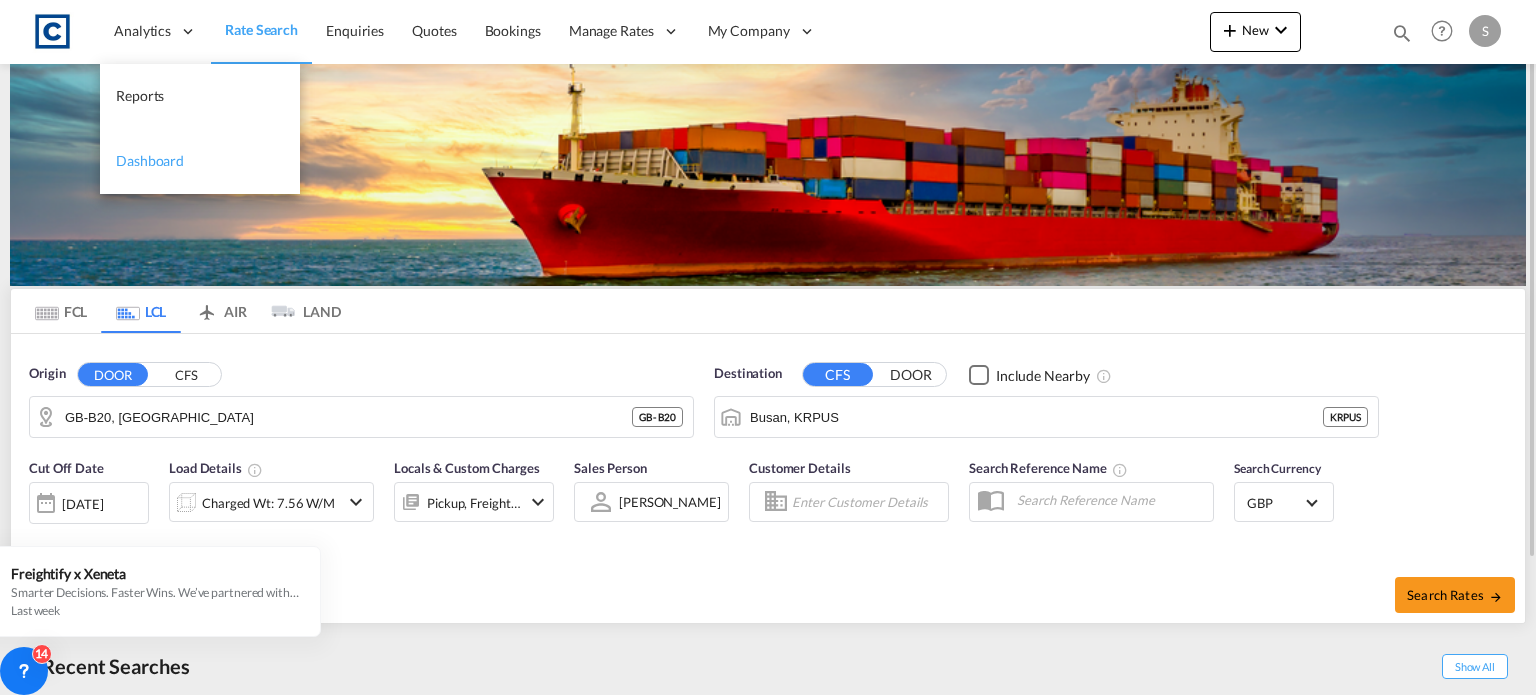 click on "Dashboard" at bounding box center (150, 160) 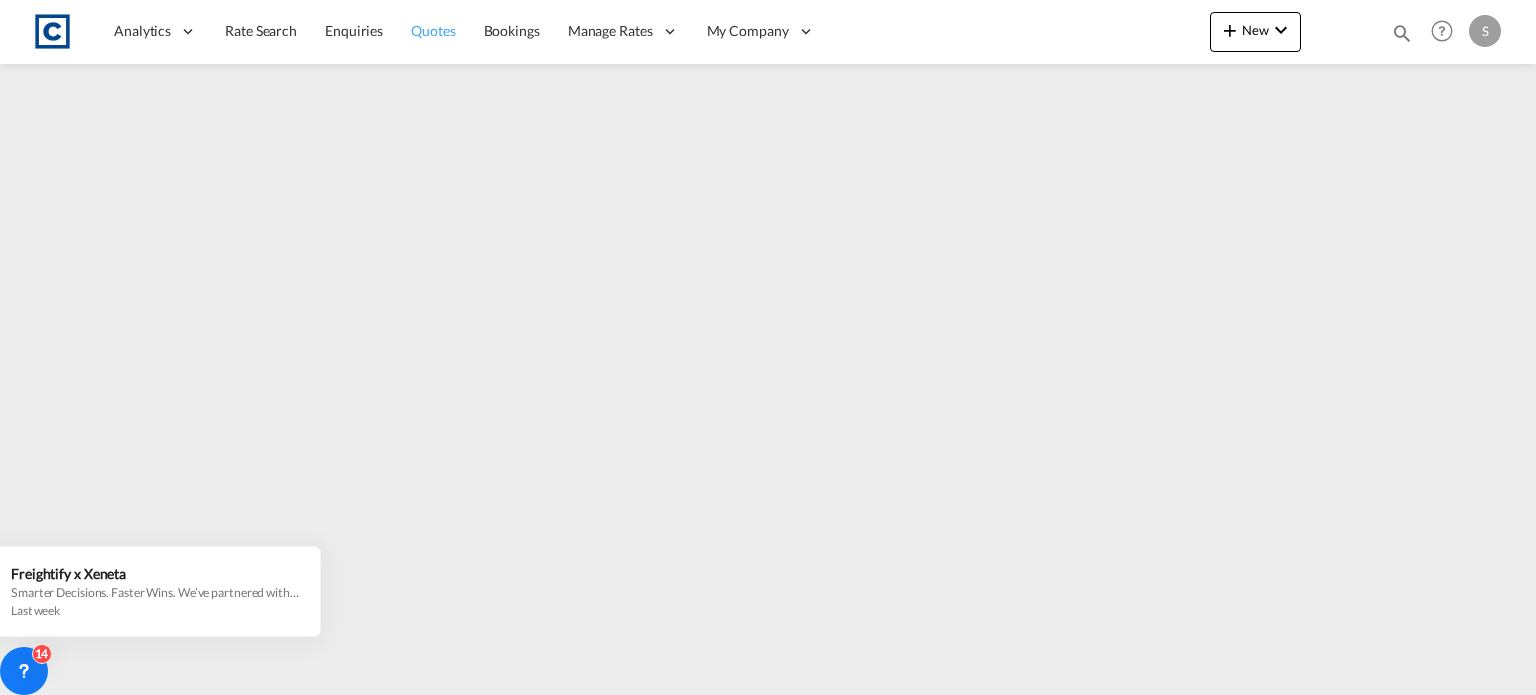 click on "Quotes" at bounding box center (433, 30) 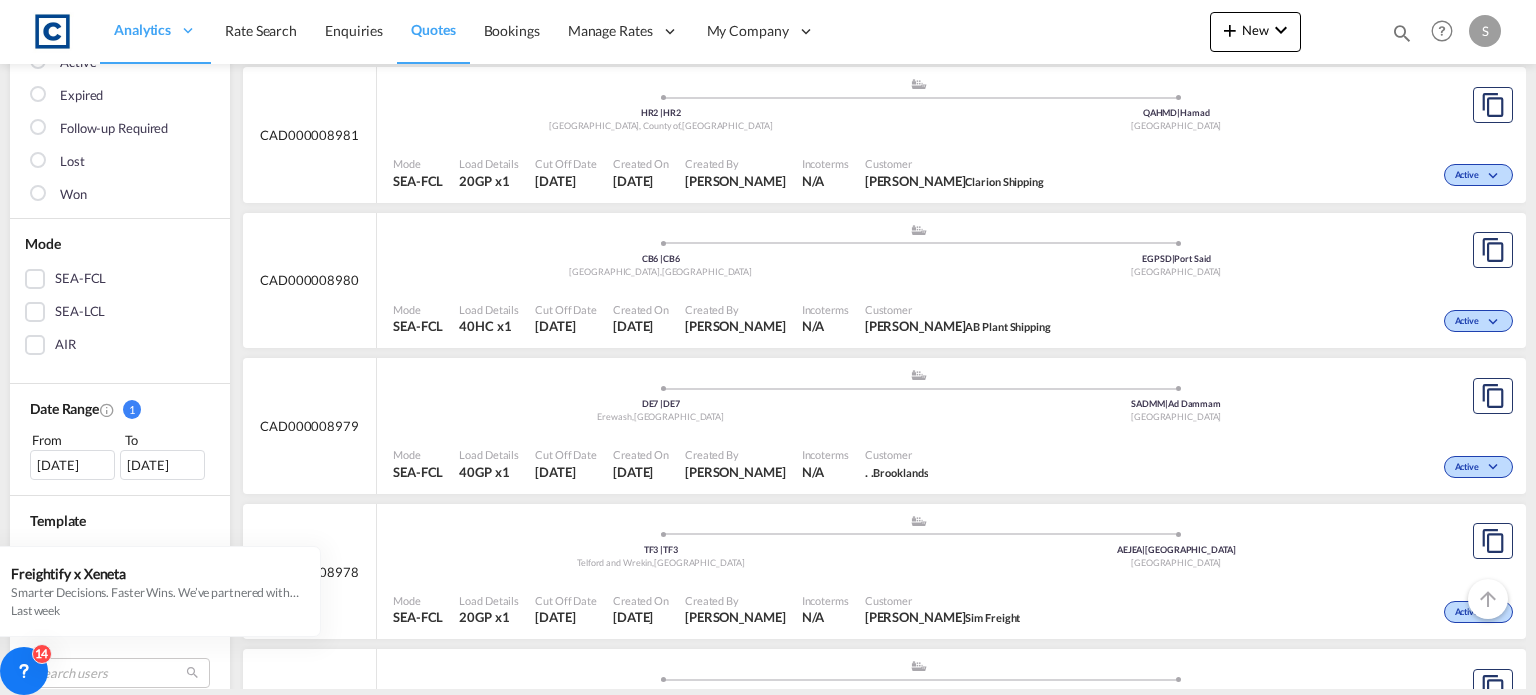 scroll, scrollTop: 300, scrollLeft: 0, axis: vertical 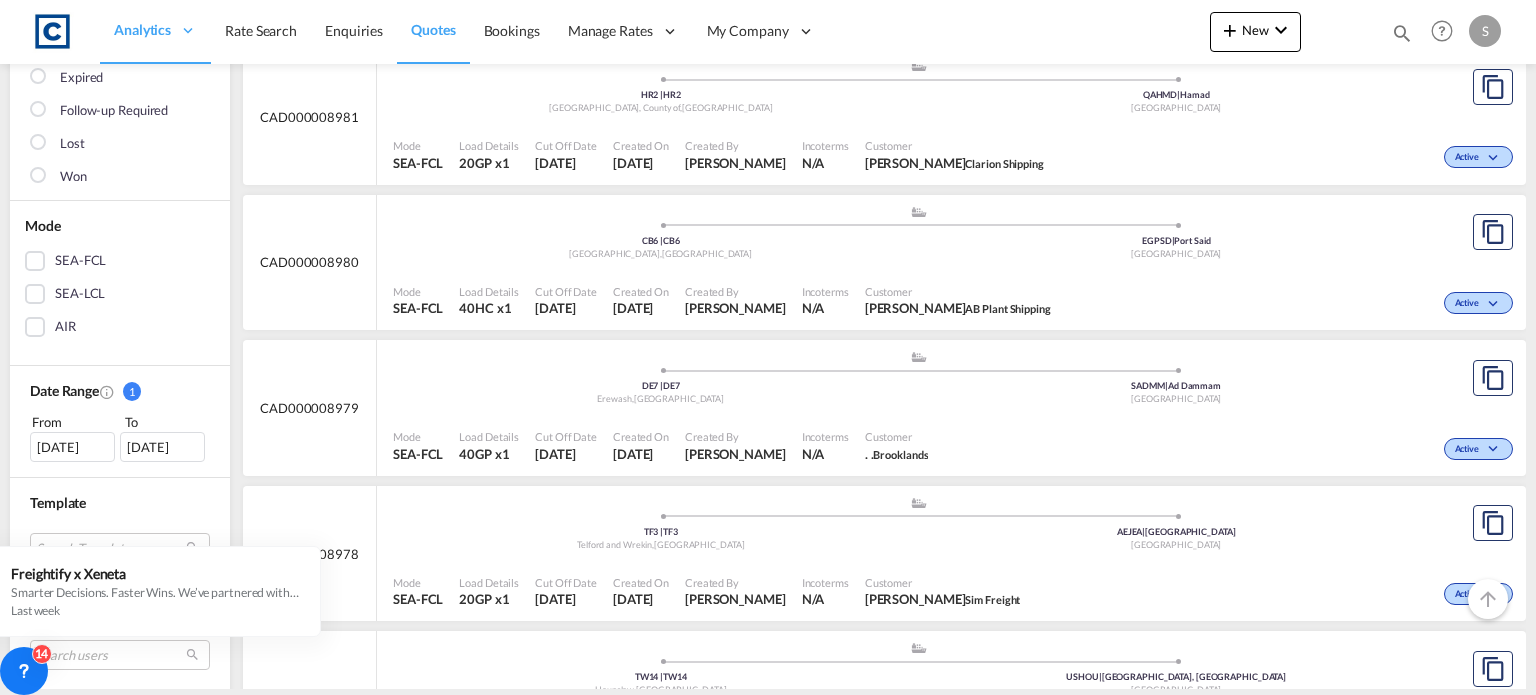 click at bounding box center (35, 294) 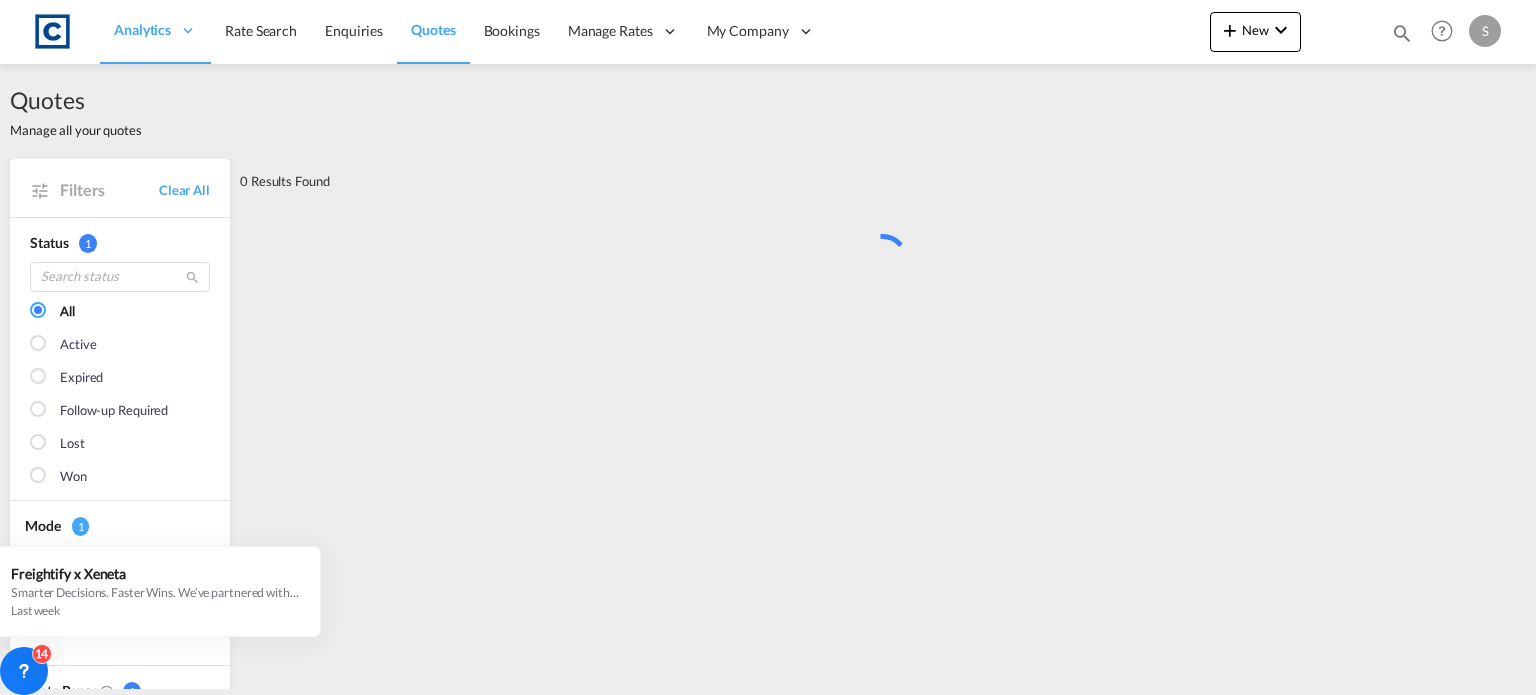 scroll, scrollTop: 0, scrollLeft: 0, axis: both 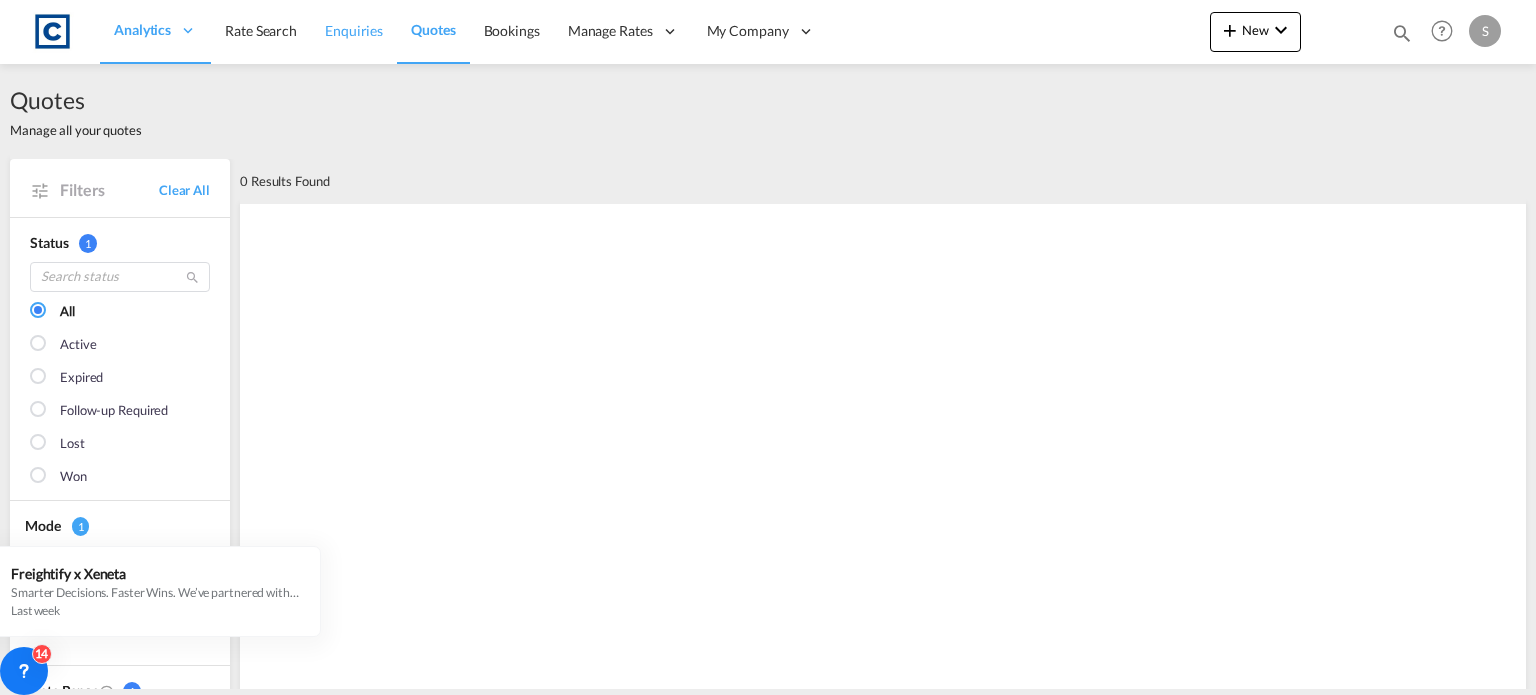 click on "Enquiries" at bounding box center [354, 30] 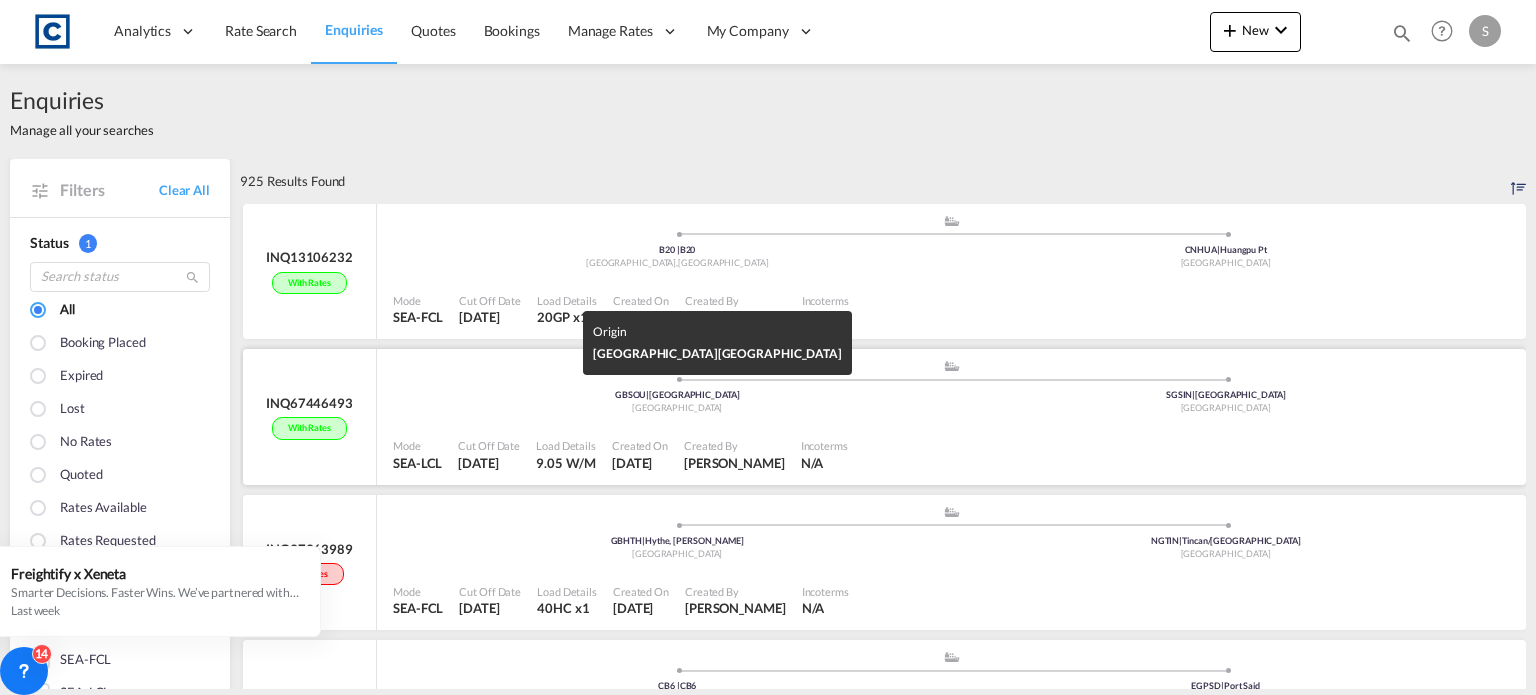 click on "[GEOGRAPHIC_DATA]" at bounding box center [677, 408] 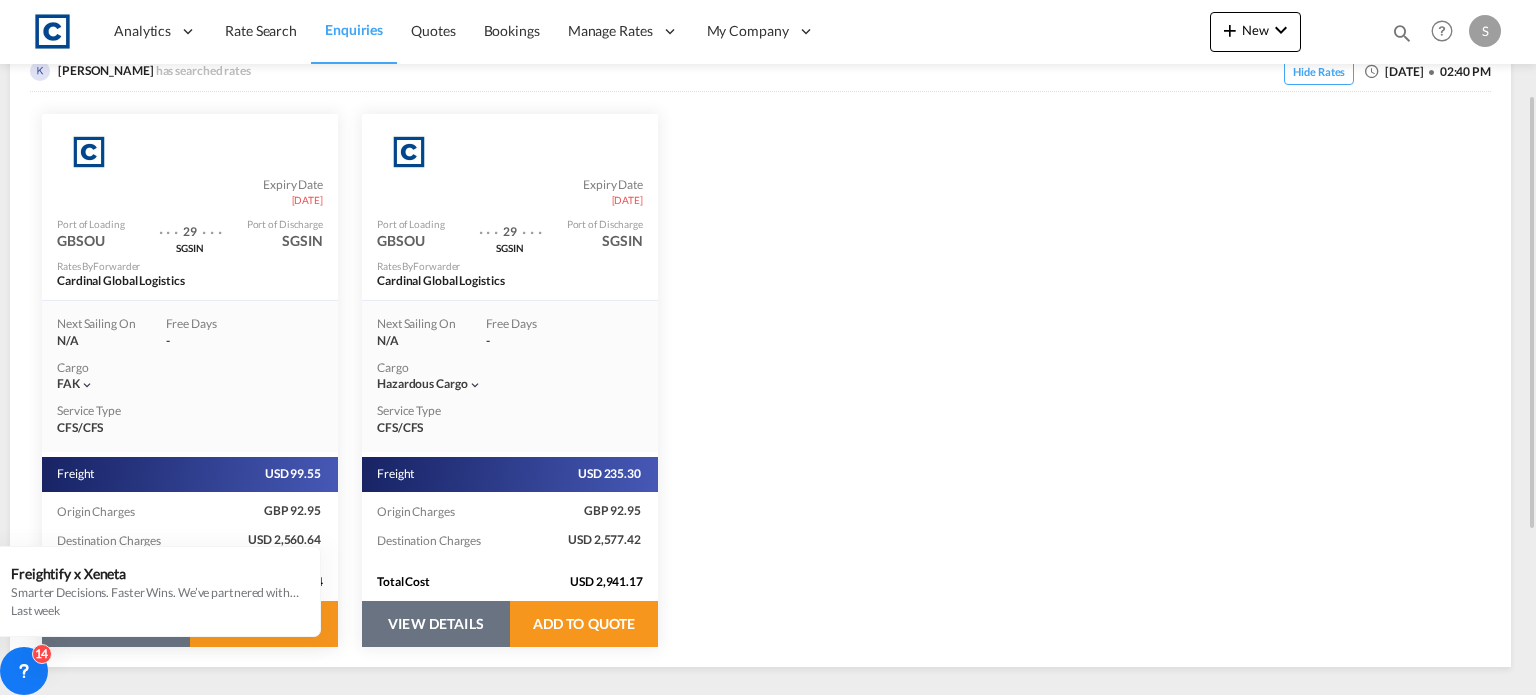 scroll, scrollTop: 0, scrollLeft: 0, axis: both 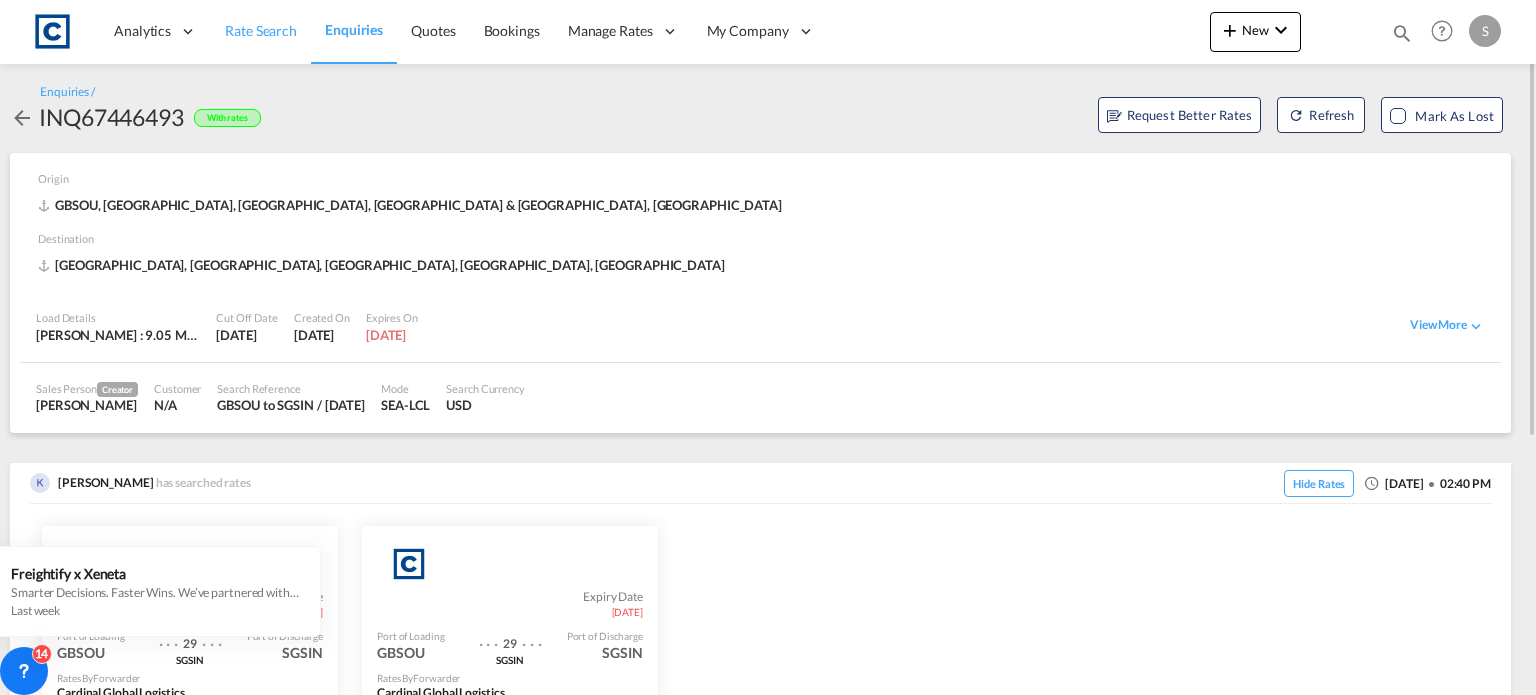 click on "Rate Search" at bounding box center [261, 31] 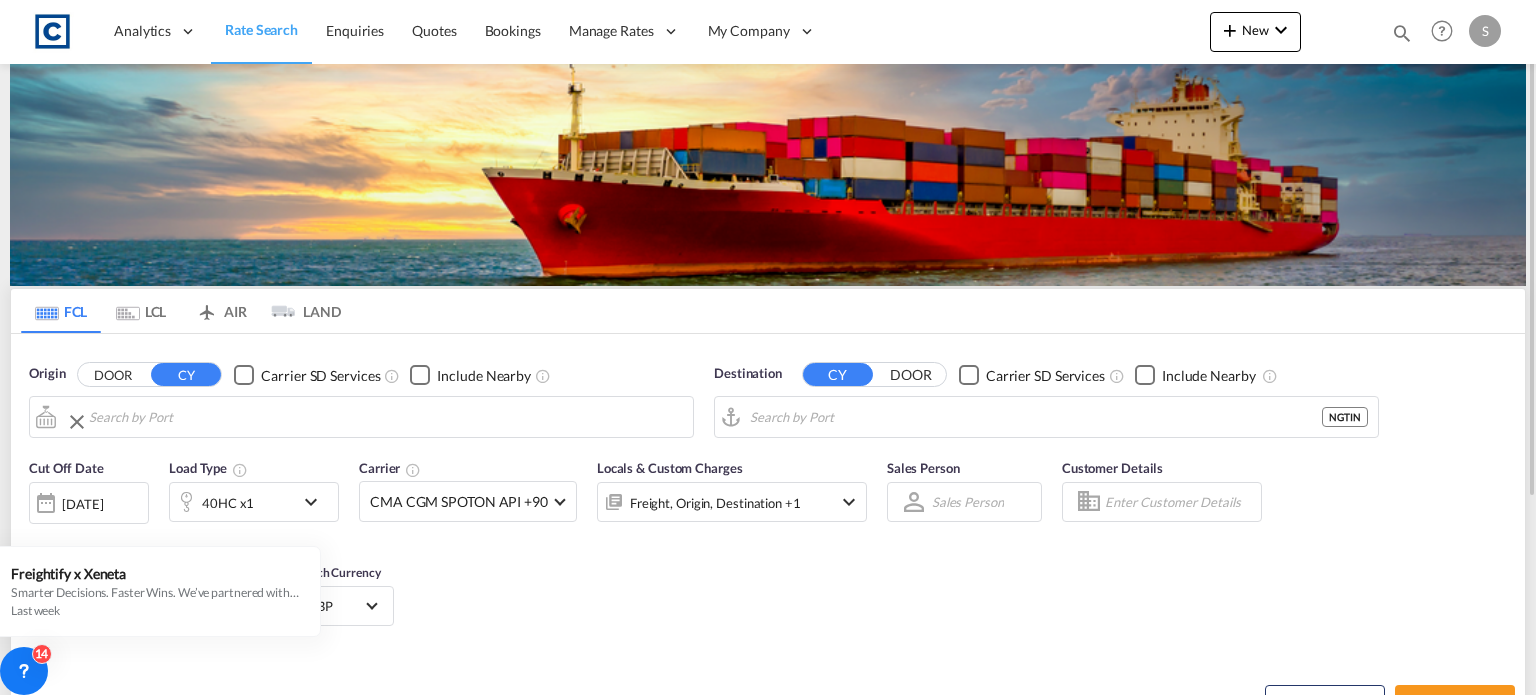 type on "Hythe, [PERSON_NAME], GBHTH" 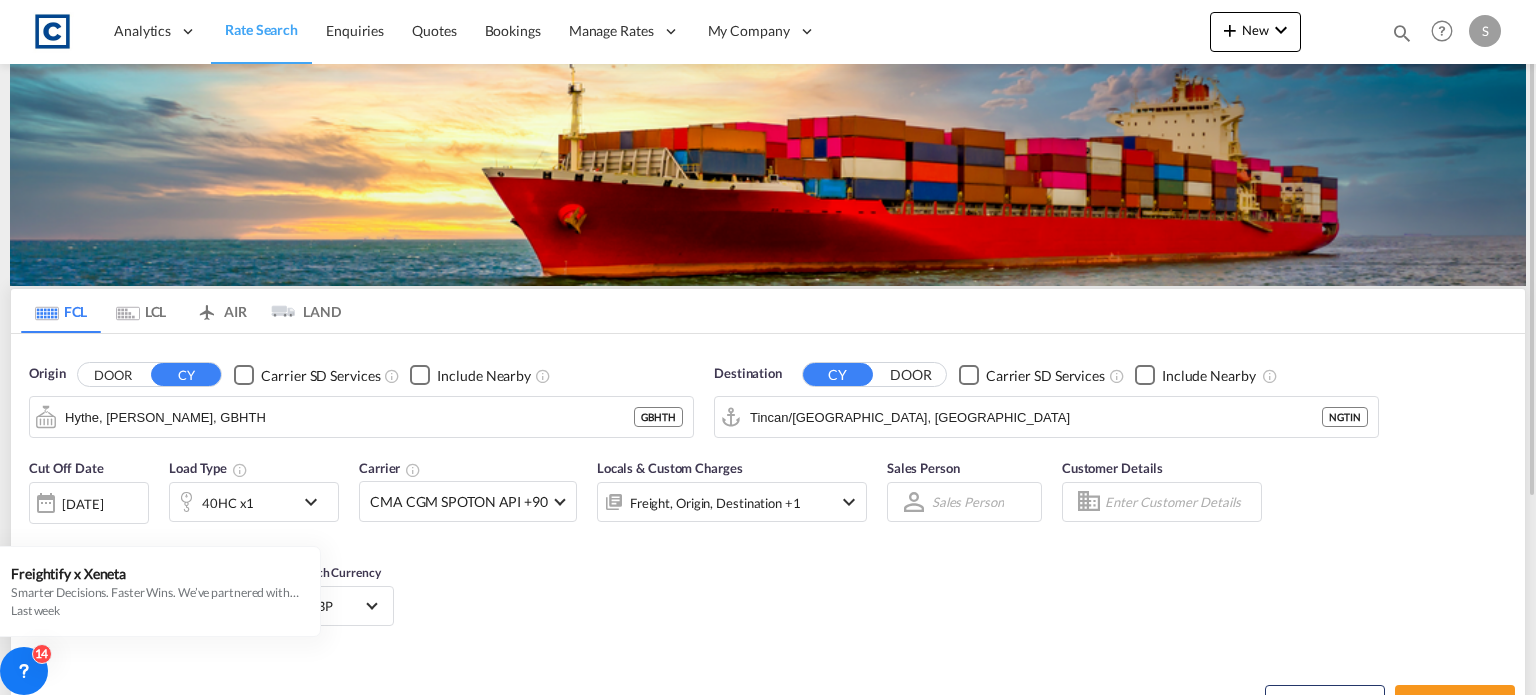 click at bounding box center [128, 313] 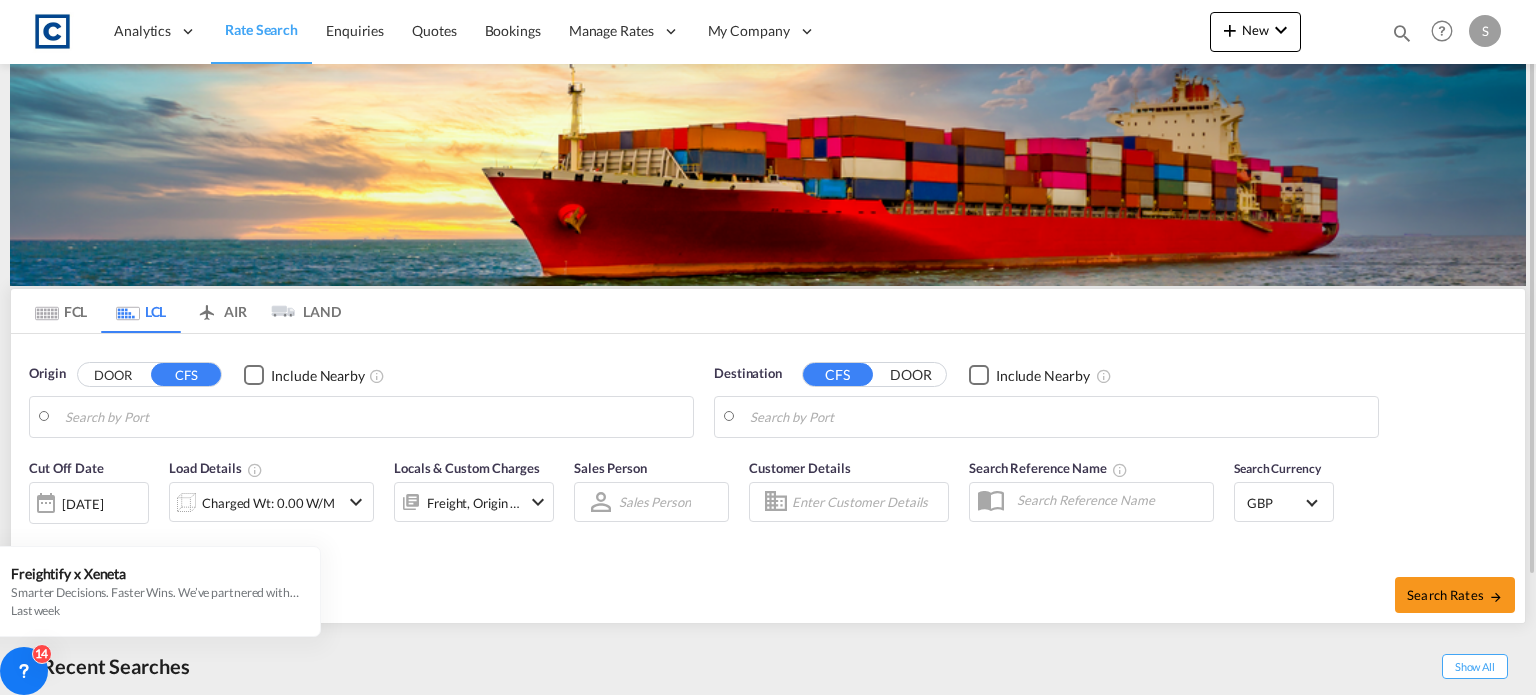 type on "GB-B20, [GEOGRAPHIC_DATA]" 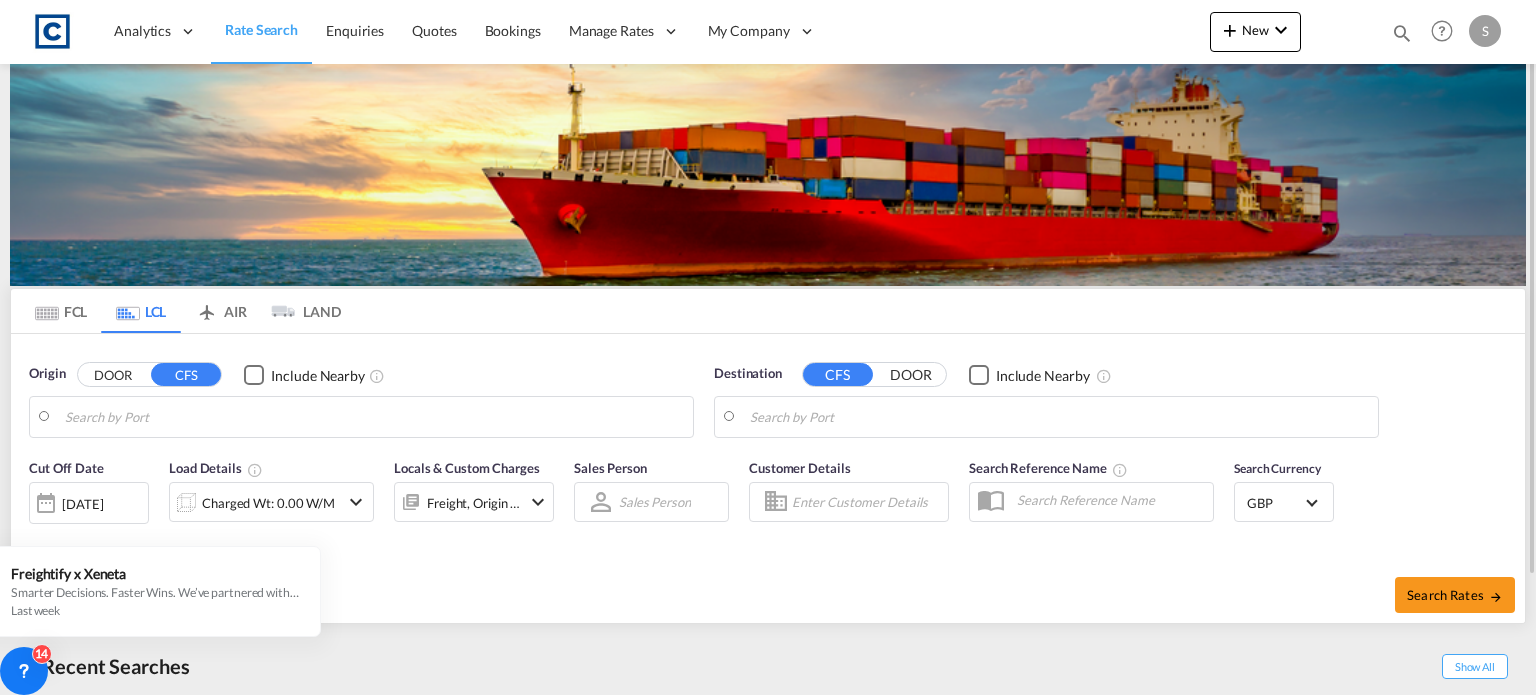 type on "Busan, KRPUS" 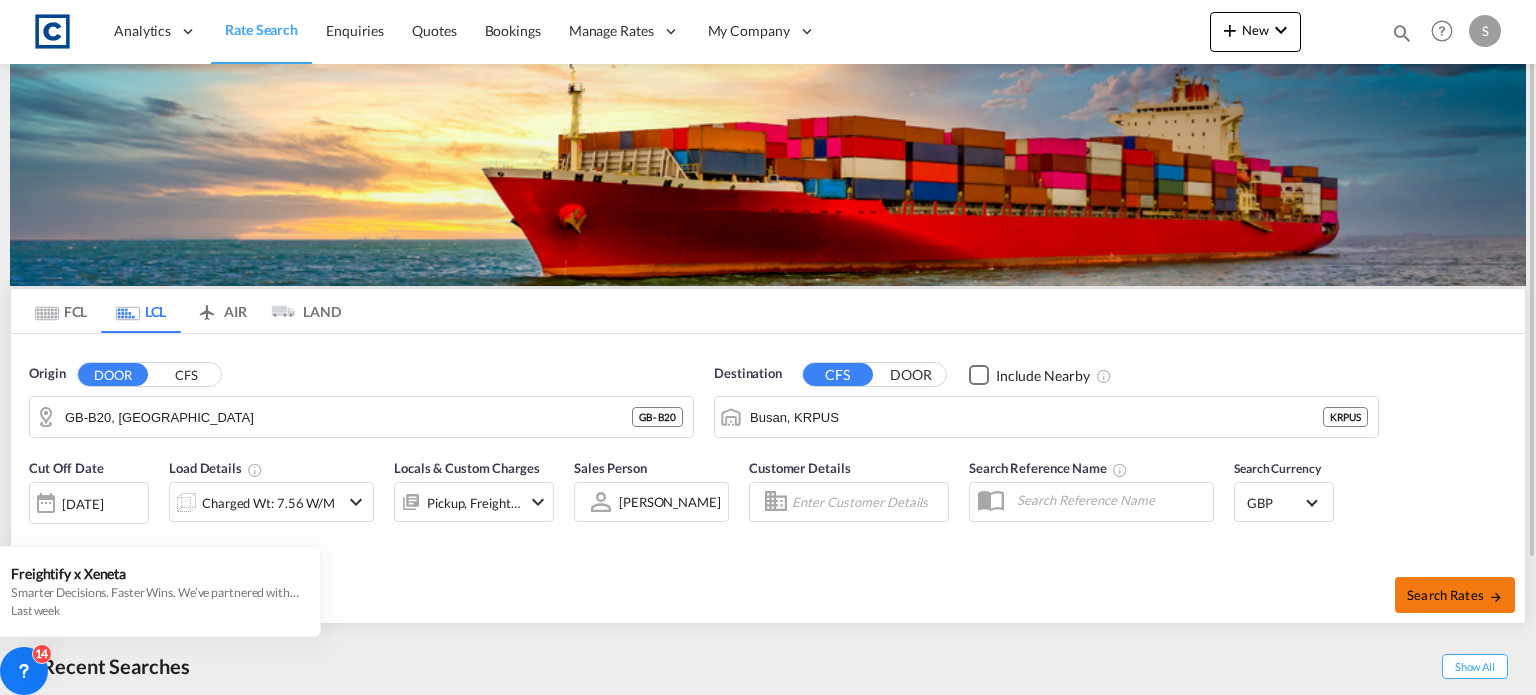 click on "Search Rates" at bounding box center [1455, 595] 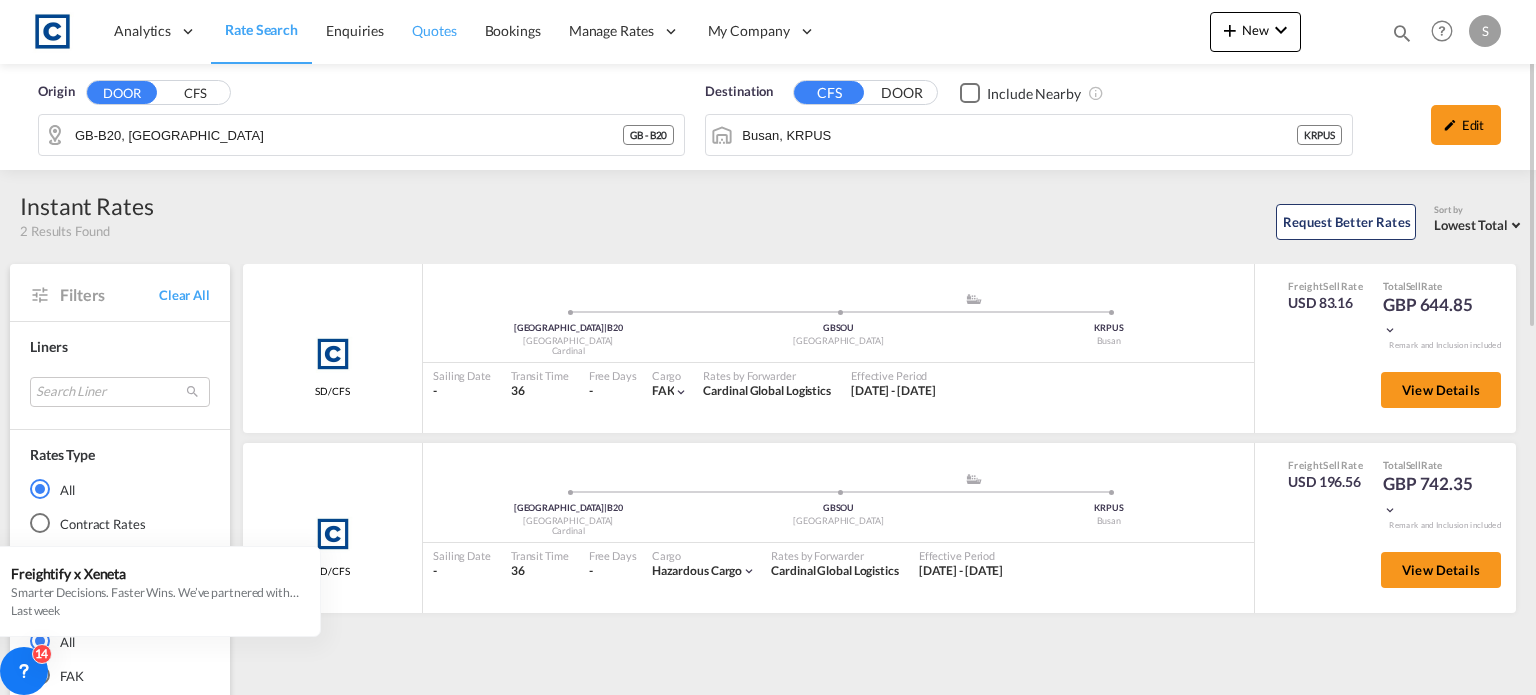 click on "Quotes" at bounding box center [434, 30] 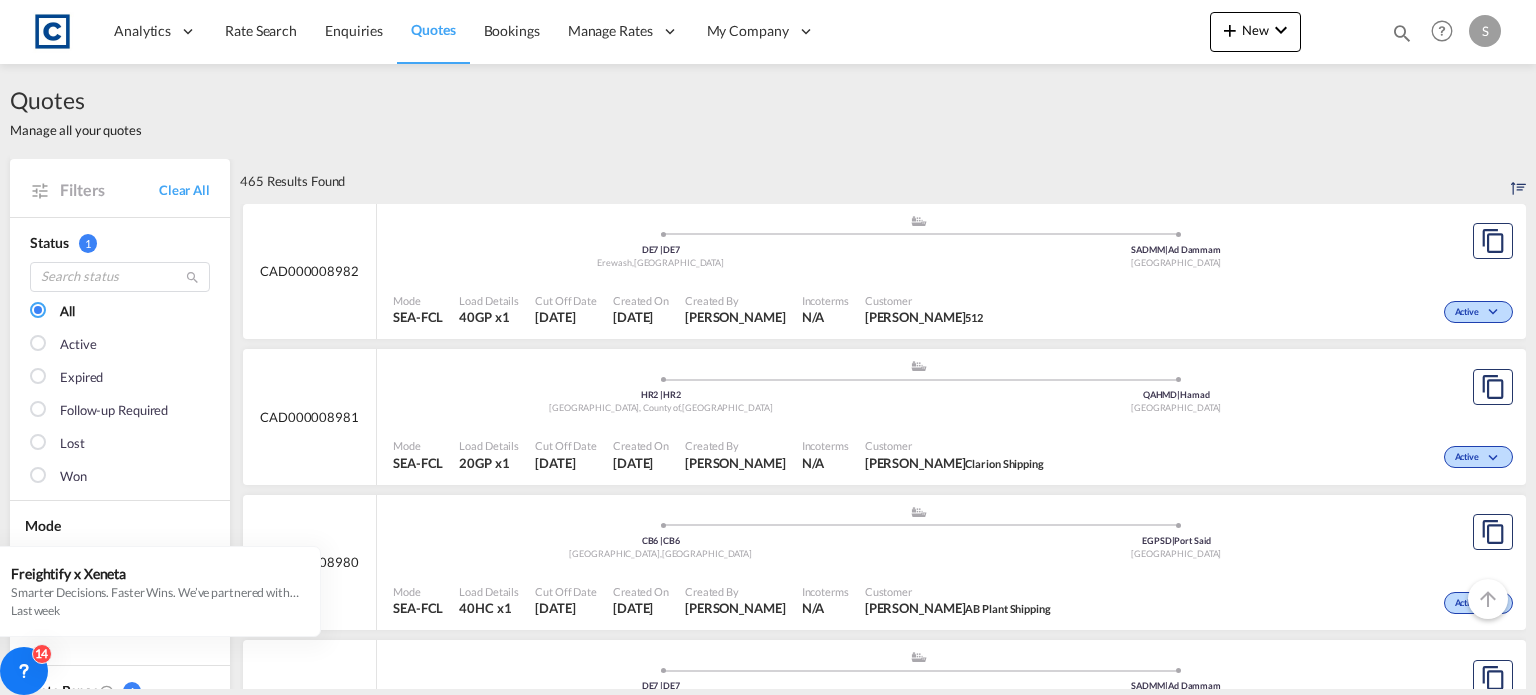 scroll, scrollTop: 200, scrollLeft: 0, axis: vertical 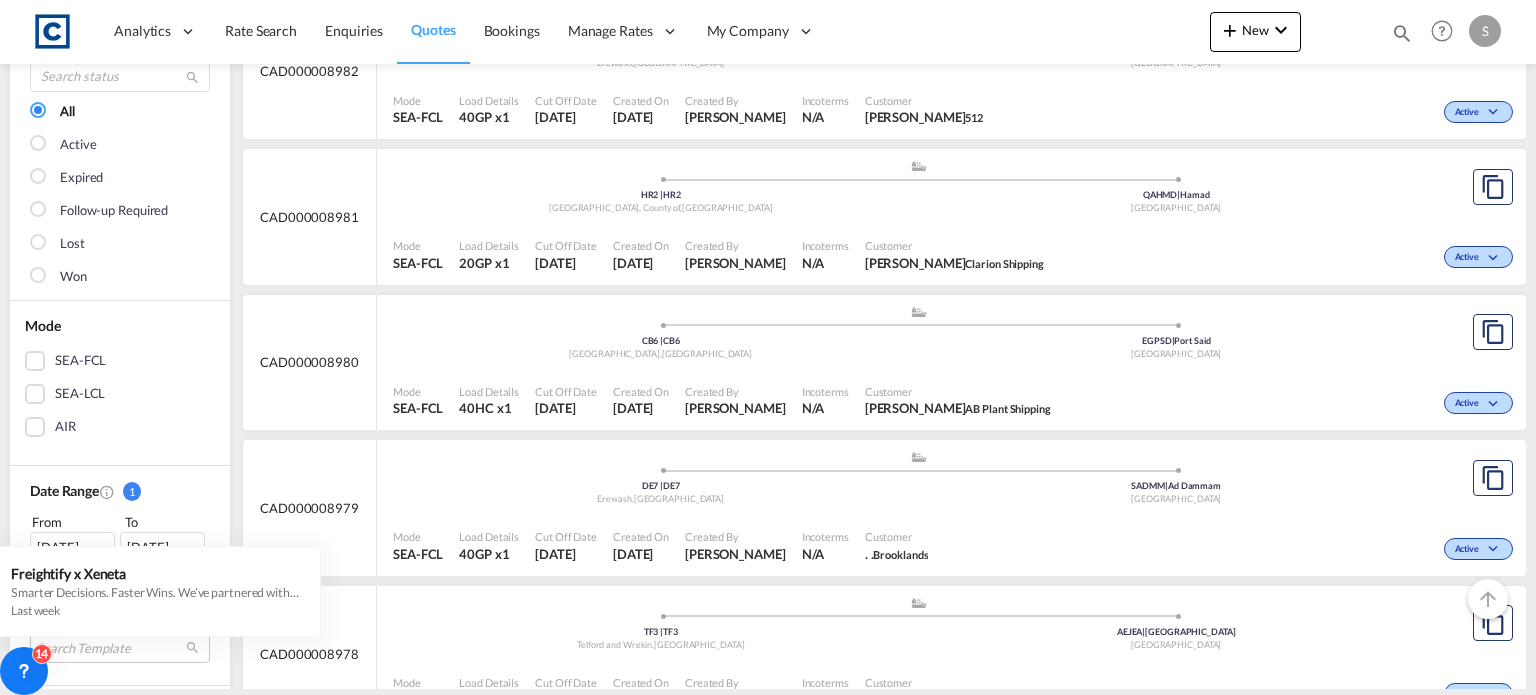 click at bounding box center [35, 394] 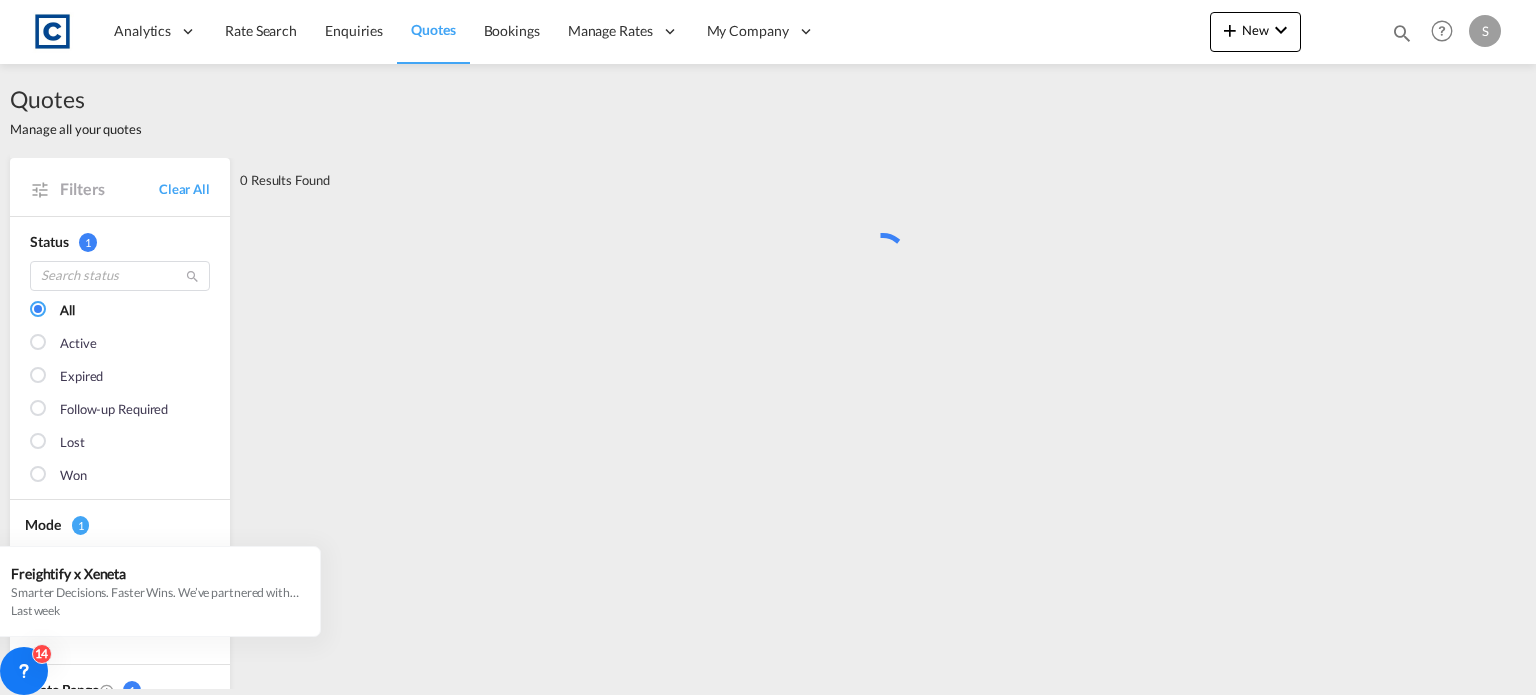 scroll, scrollTop: 0, scrollLeft: 0, axis: both 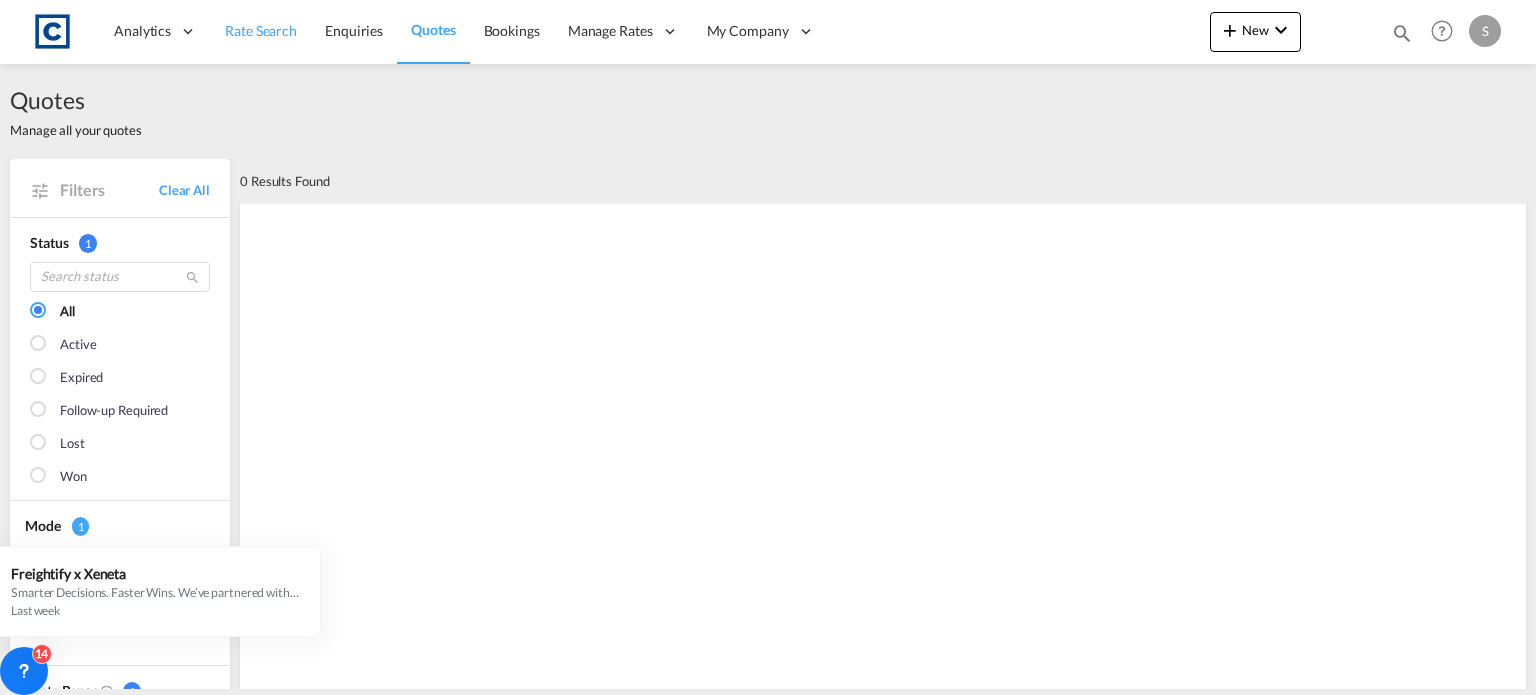 click on "Rate Search" at bounding box center [261, 30] 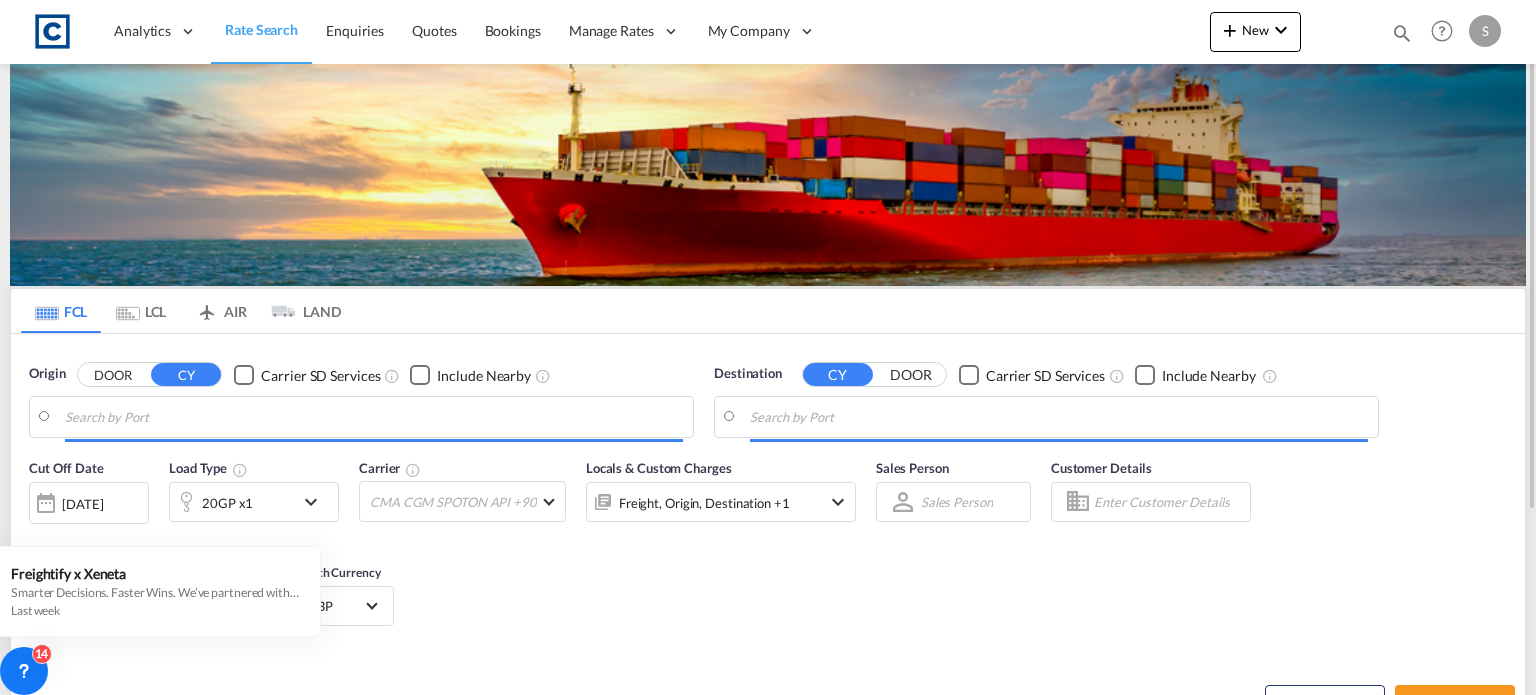 type on "Hythe, [PERSON_NAME], GBHTH" 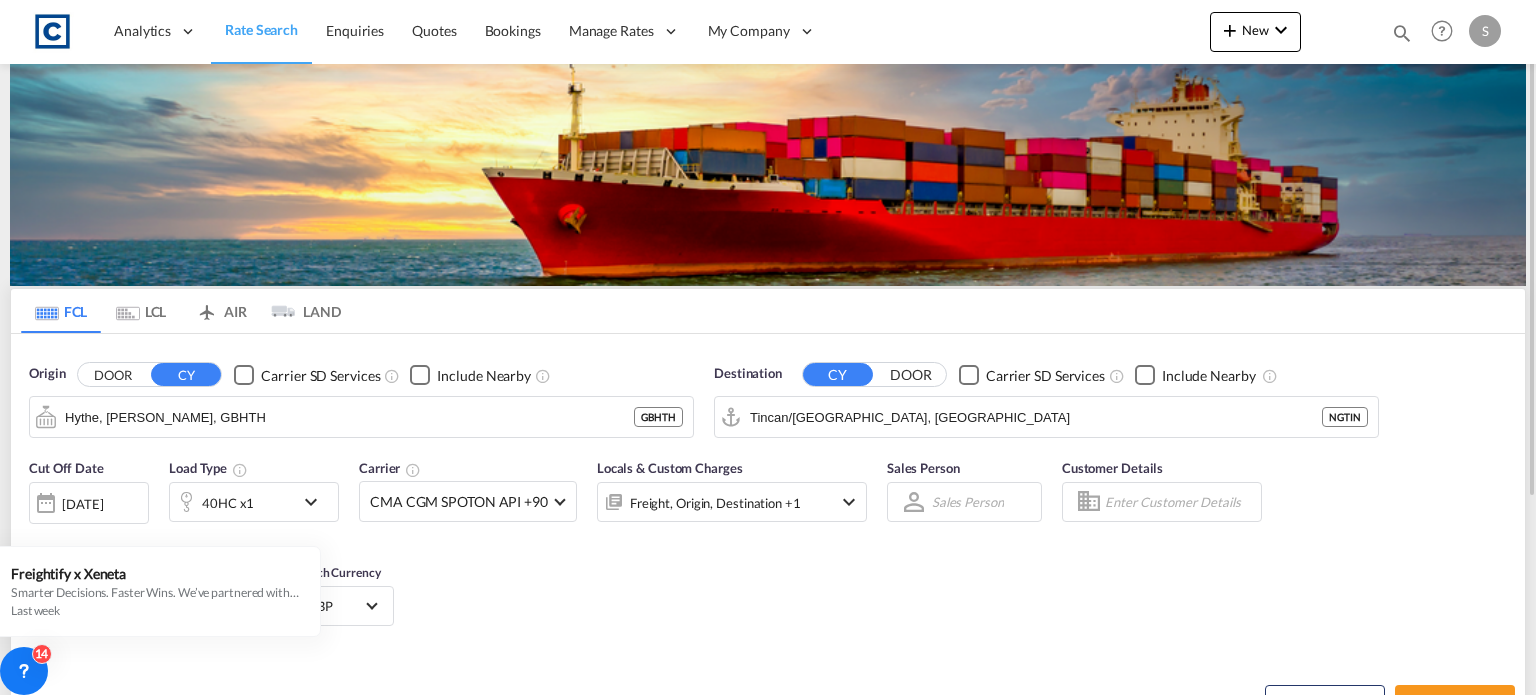 click on "LCL" at bounding box center [141, 311] 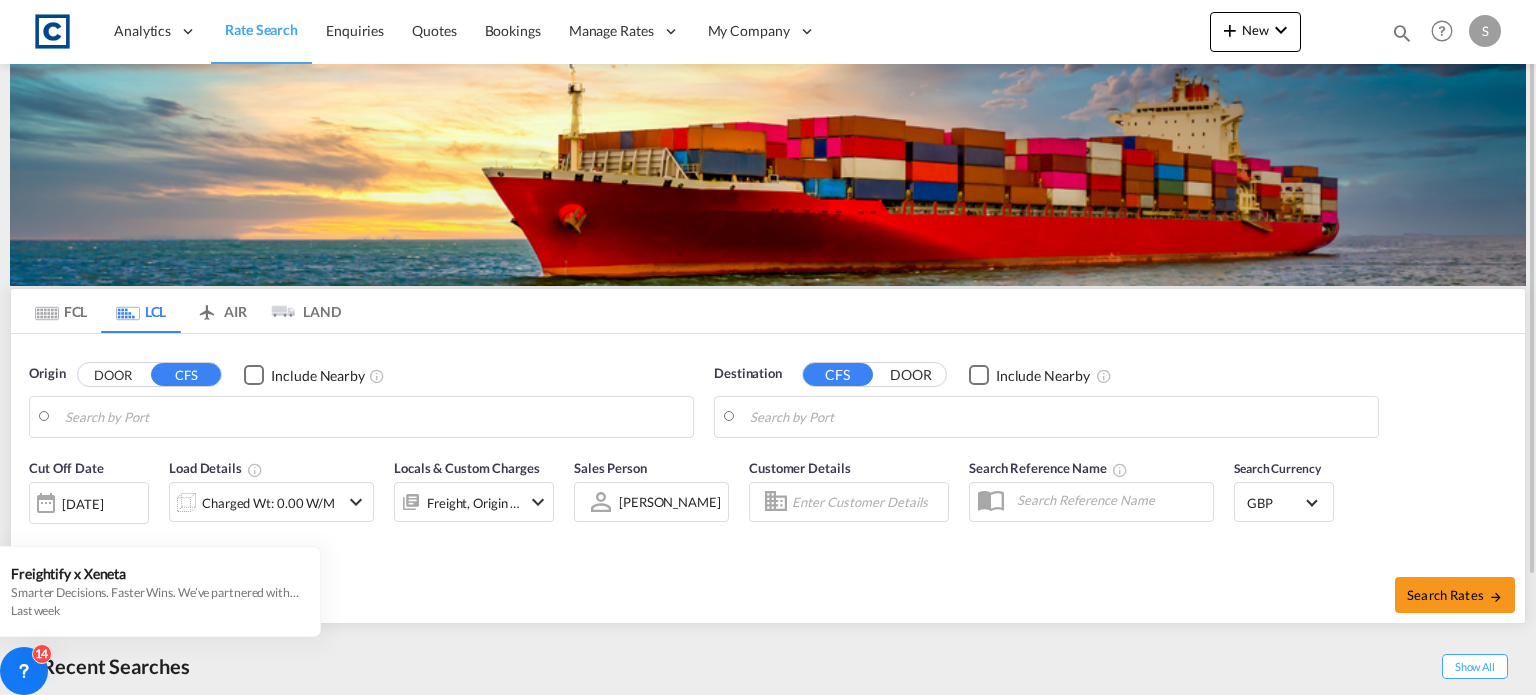 type on "GB-B20, [GEOGRAPHIC_DATA]" 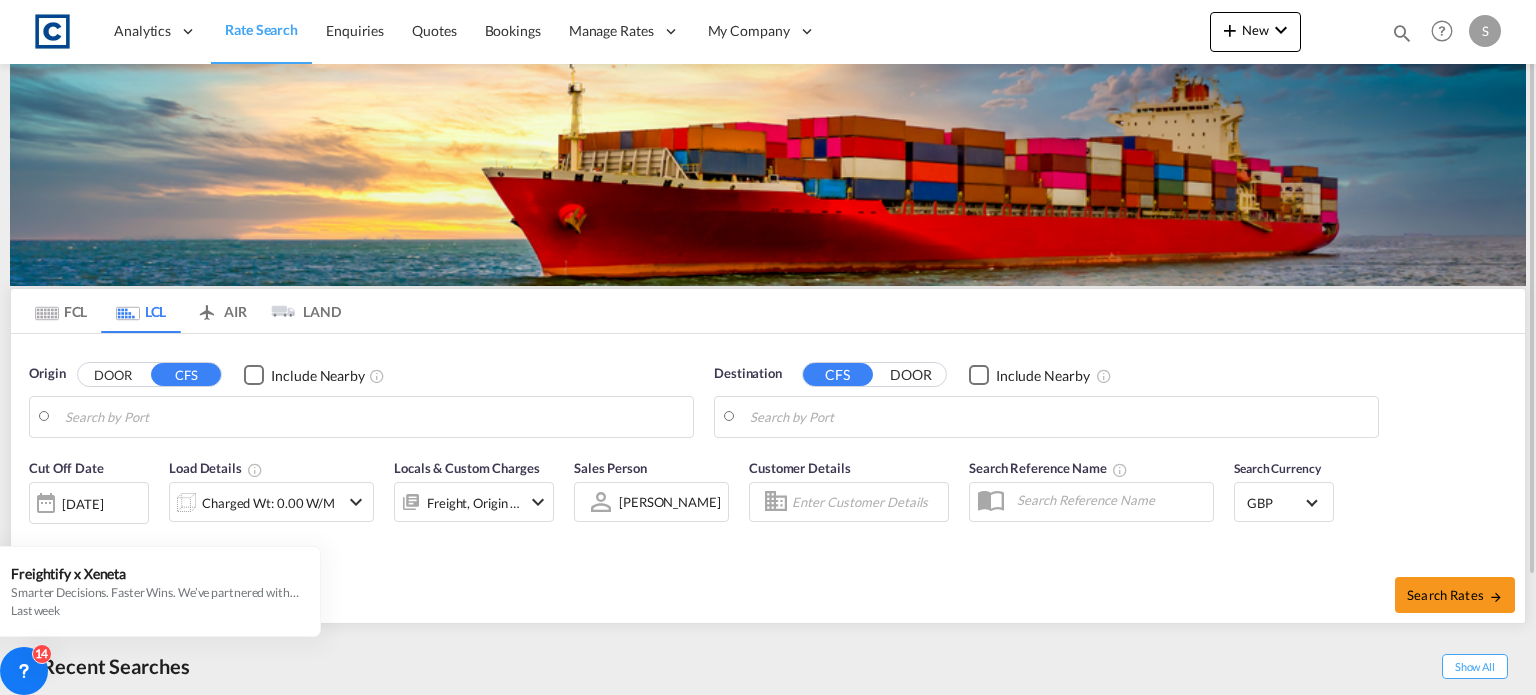 type on "Busan, KRPUS" 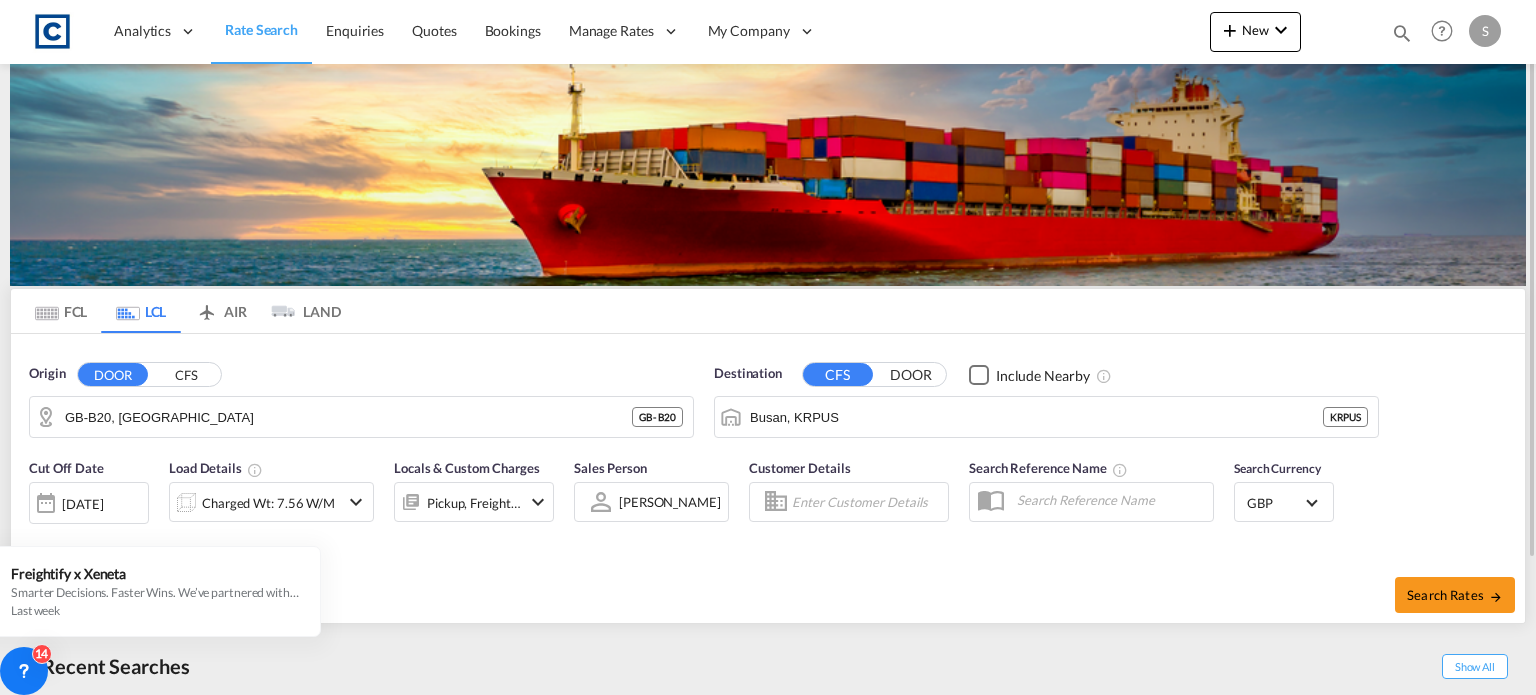 scroll, scrollTop: 168, scrollLeft: 0, axis: vertical 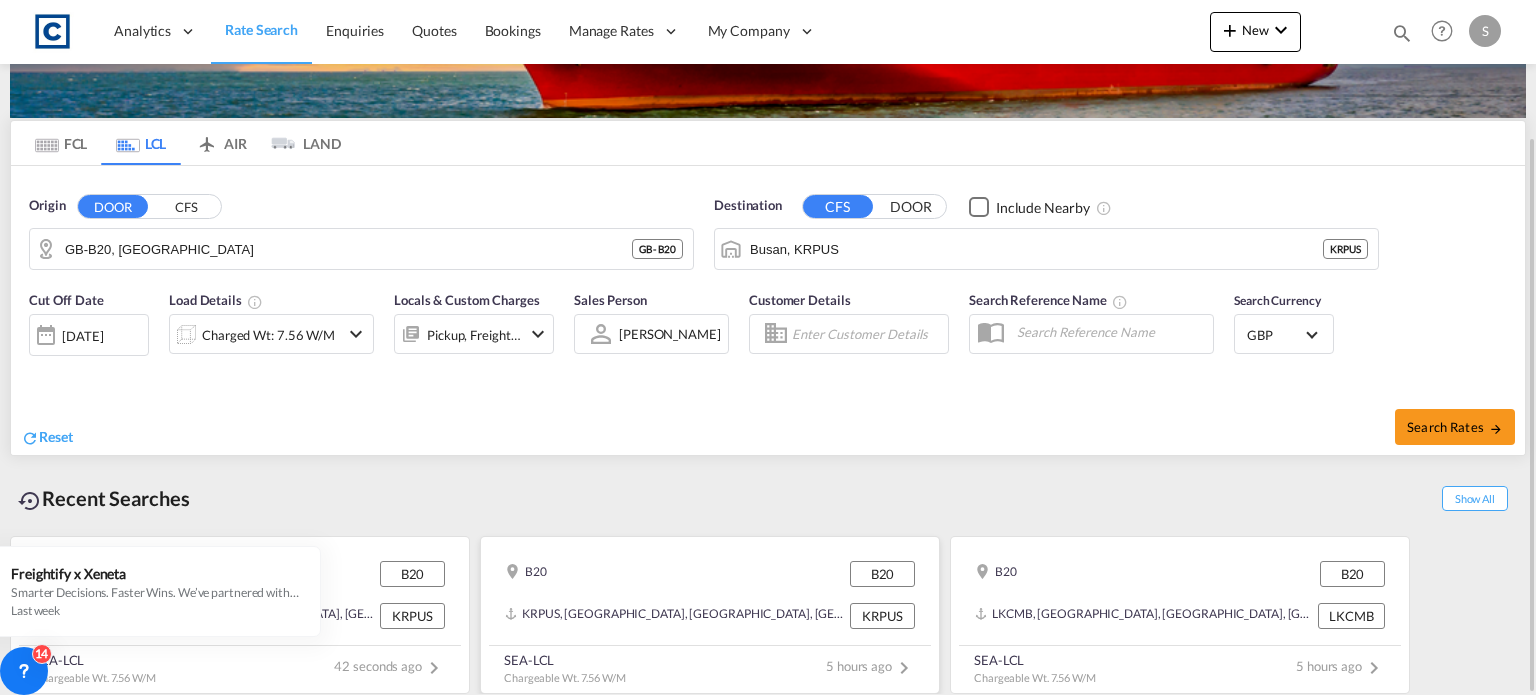 click on "B20
B20" at bounding box center [710, 574] 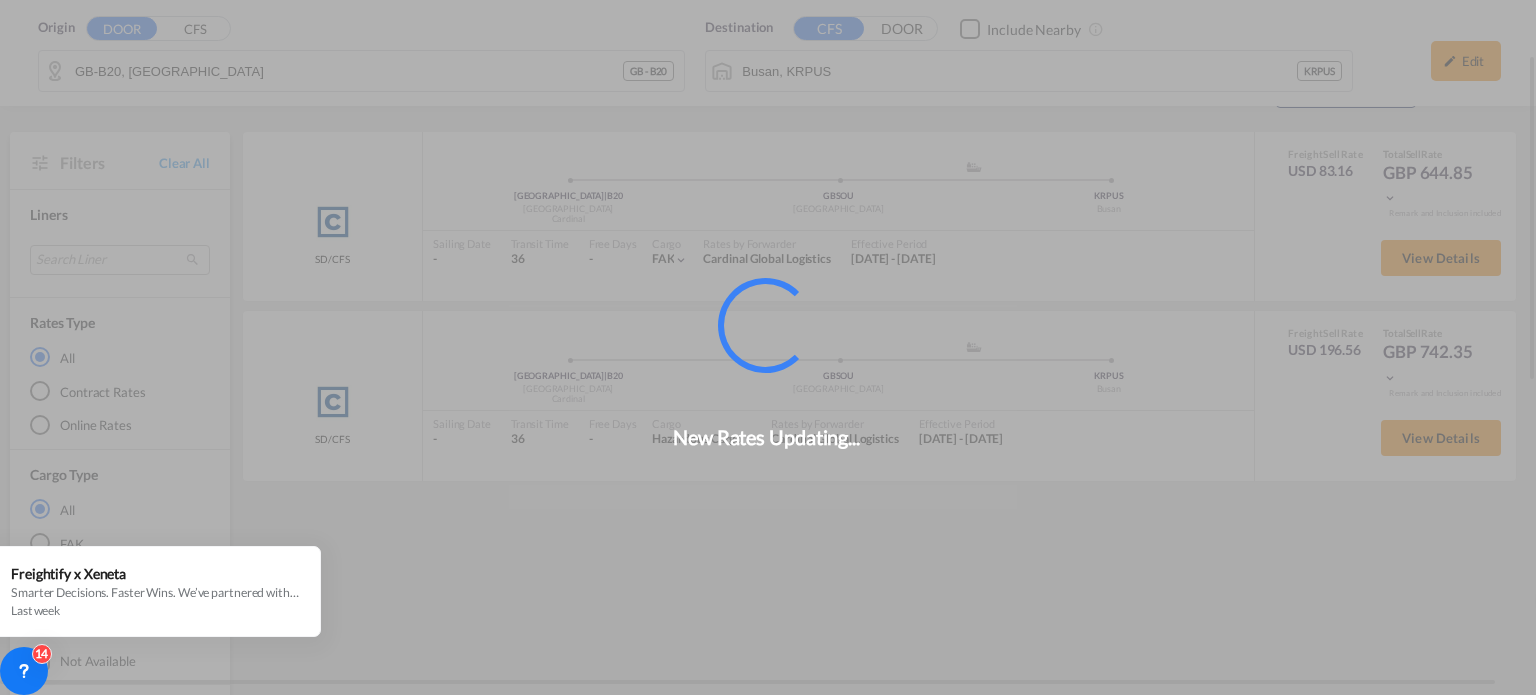 scroll, scrollTop: 127, scrollLeft: 0, axis: vertical 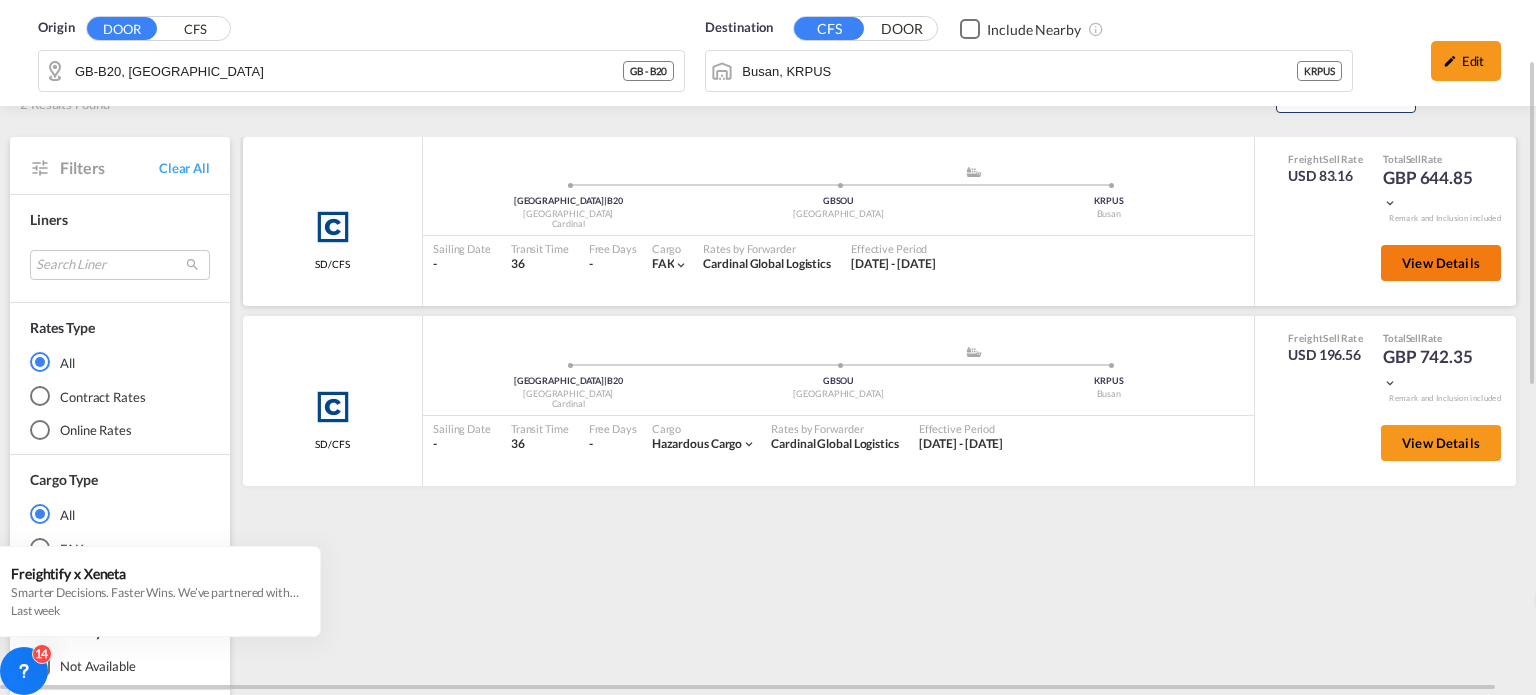 click on "View Details" at bounding box center [1441, 263] 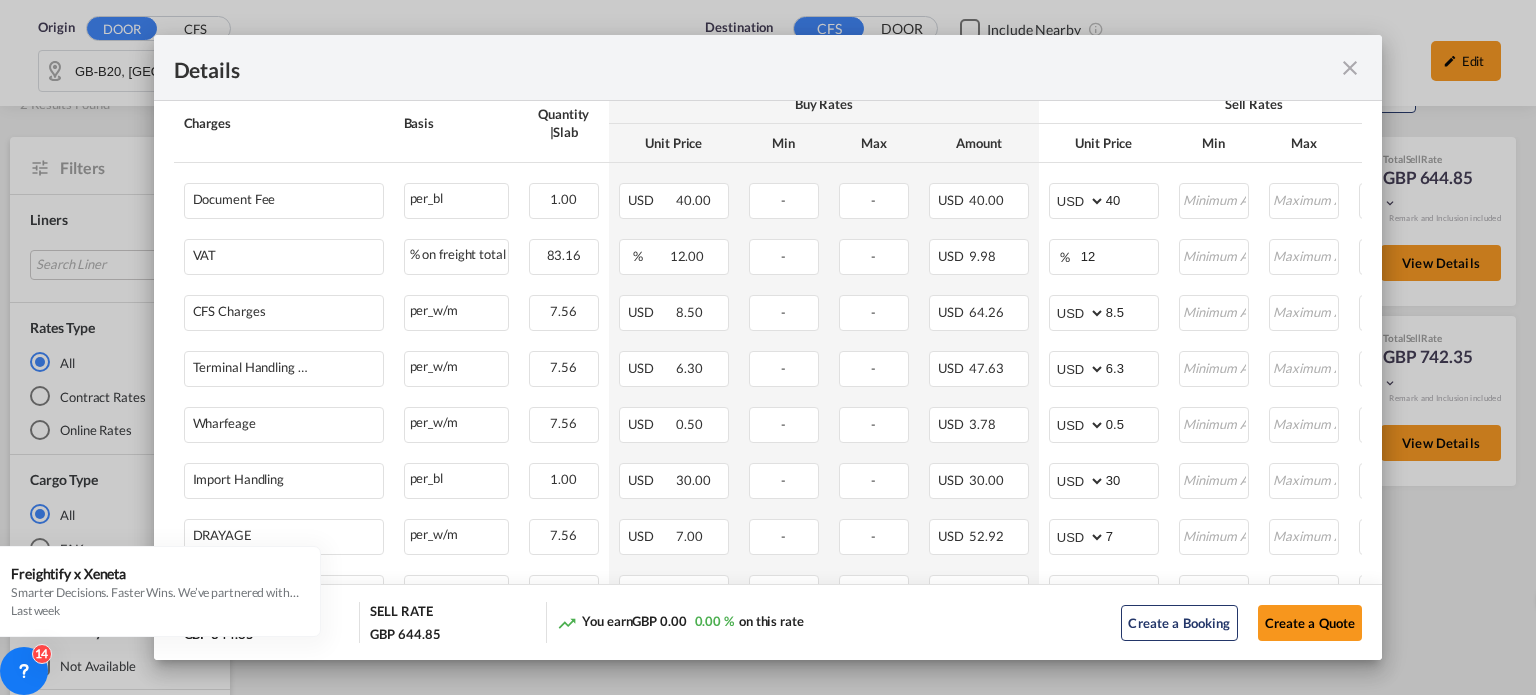 scroll, scrollTop: 1562, scrollLeft: 0, axis: vertical 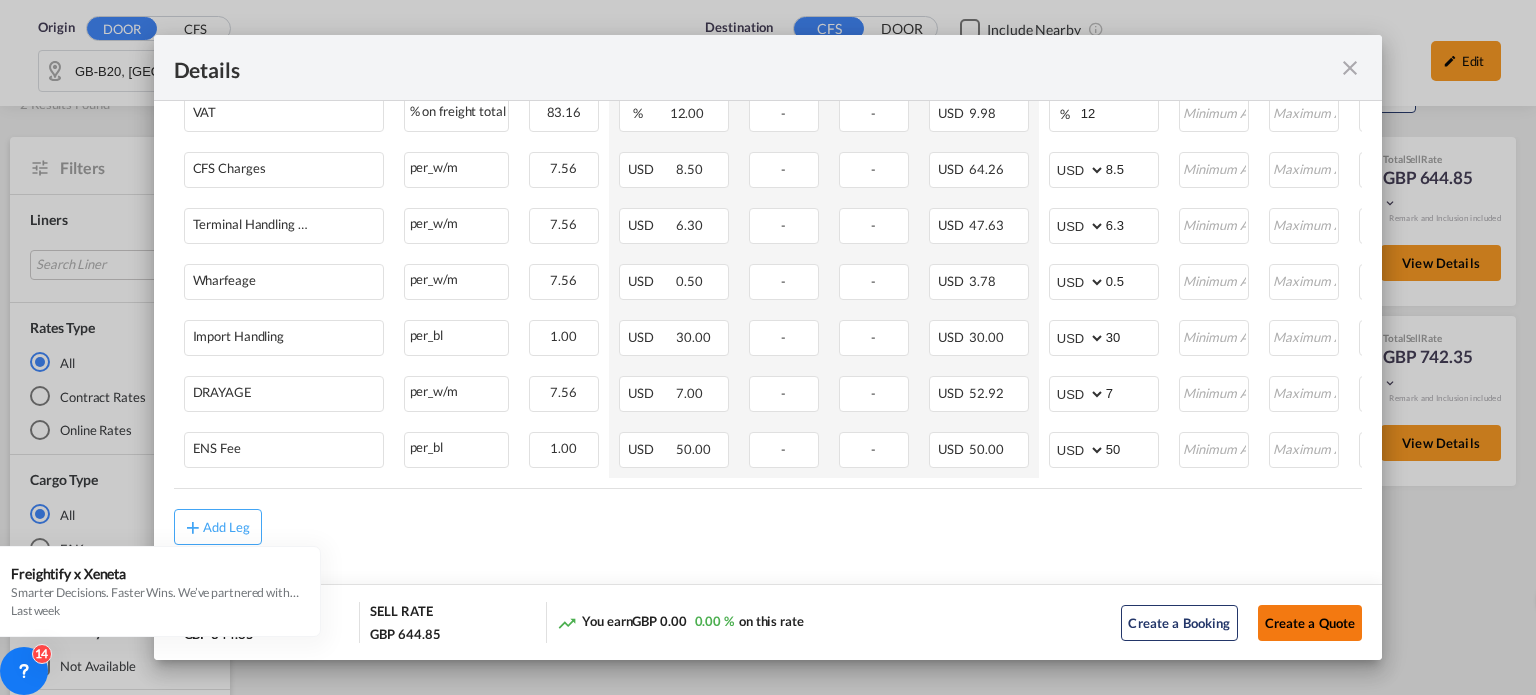 click on "Create a Quote" 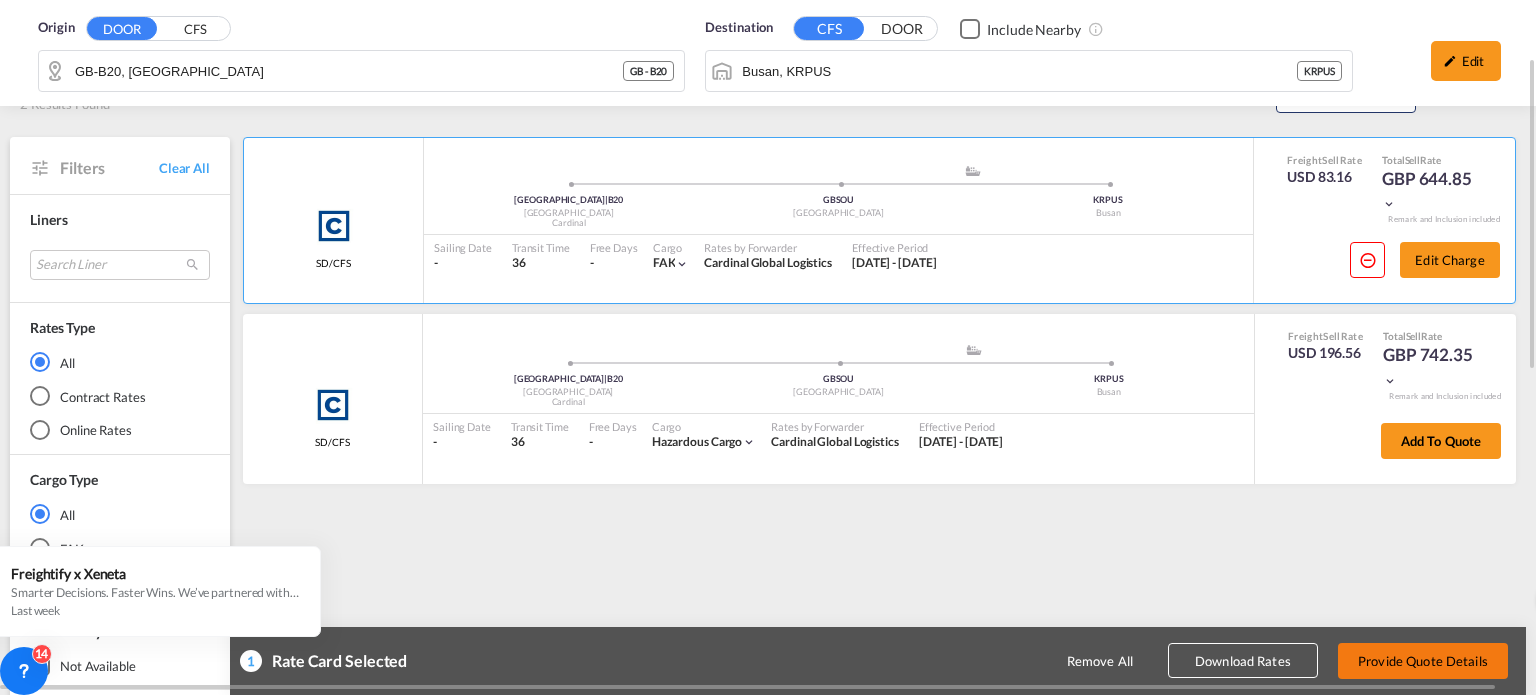 click on "Provide Quote Details" at bounding box center (1423, 661) 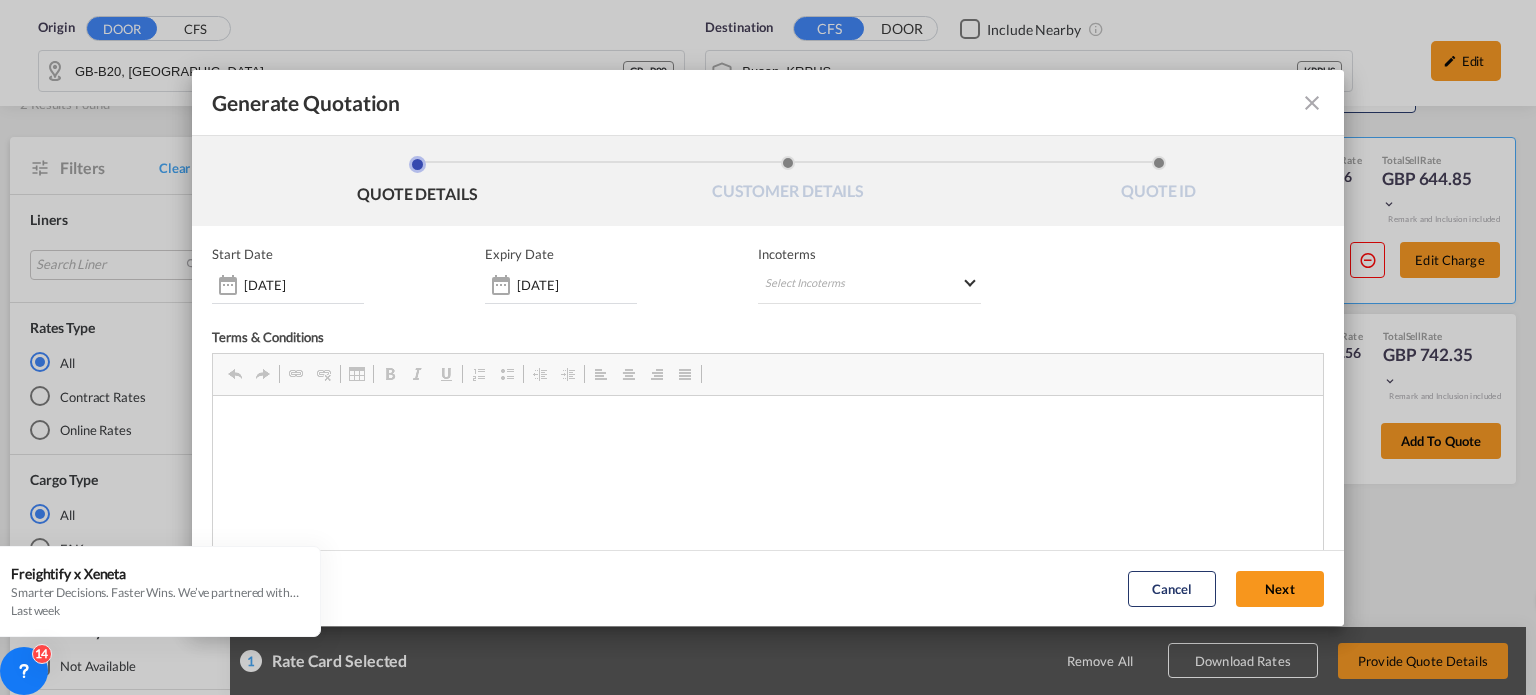 scroll, scrollTop: 0, scrollLeft: 0, axis: both 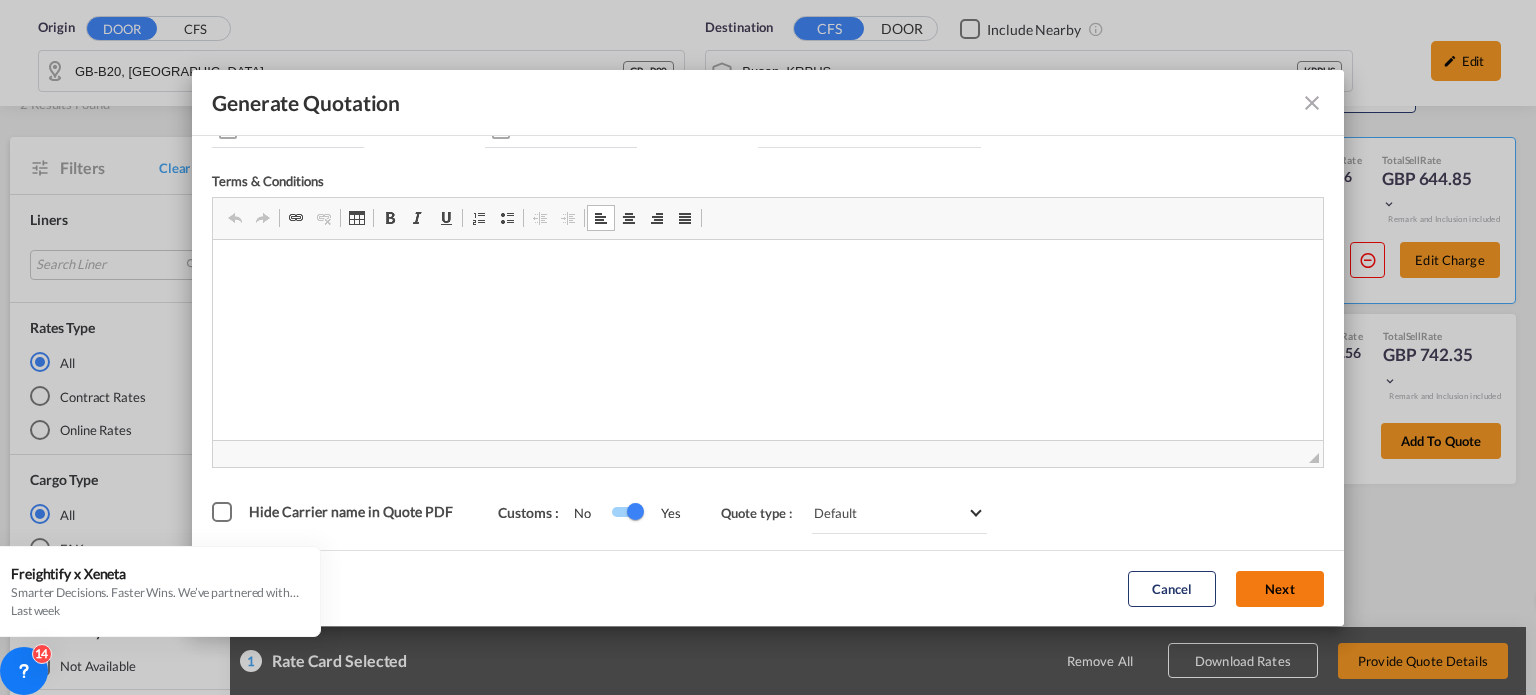 click on "Next" at bounding box center (1280, 589) 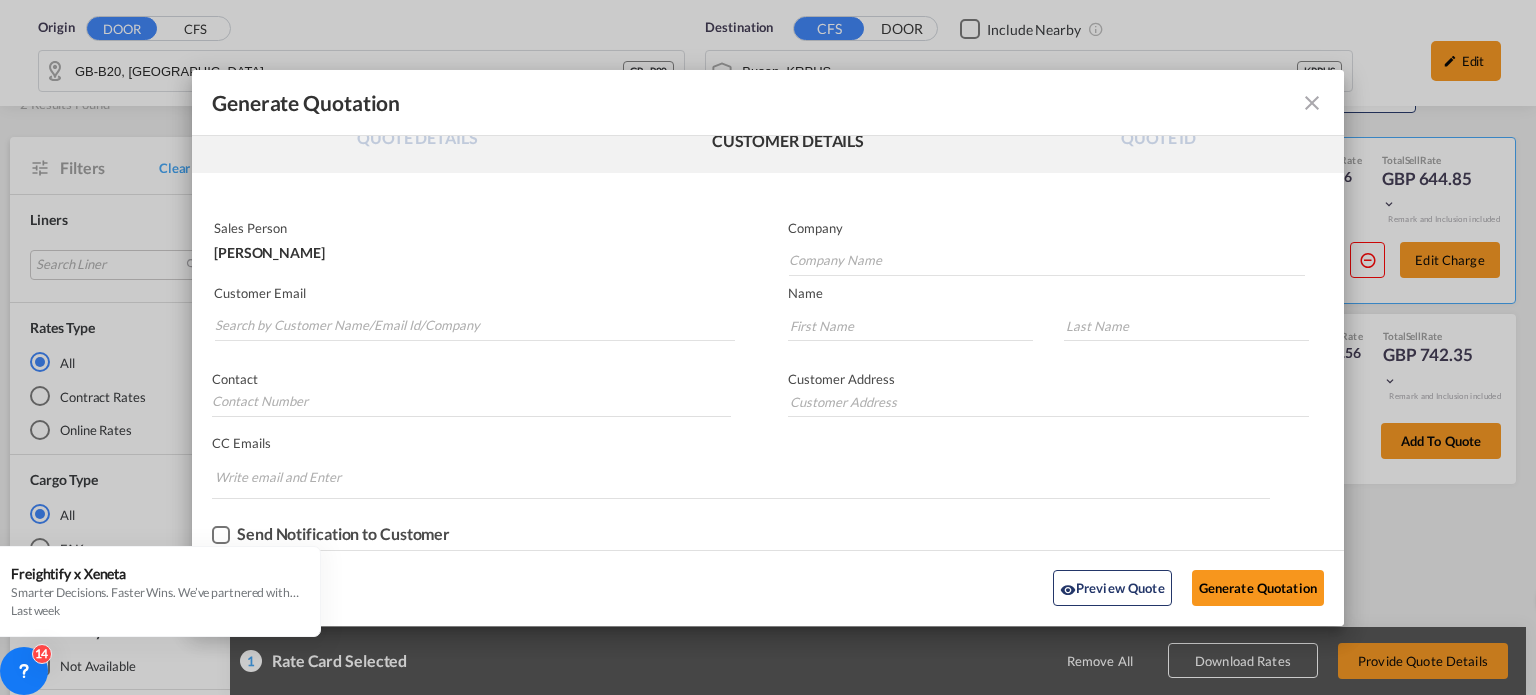 scroll, scrollTop: 49, scrollLeft: 0, axis: vertical 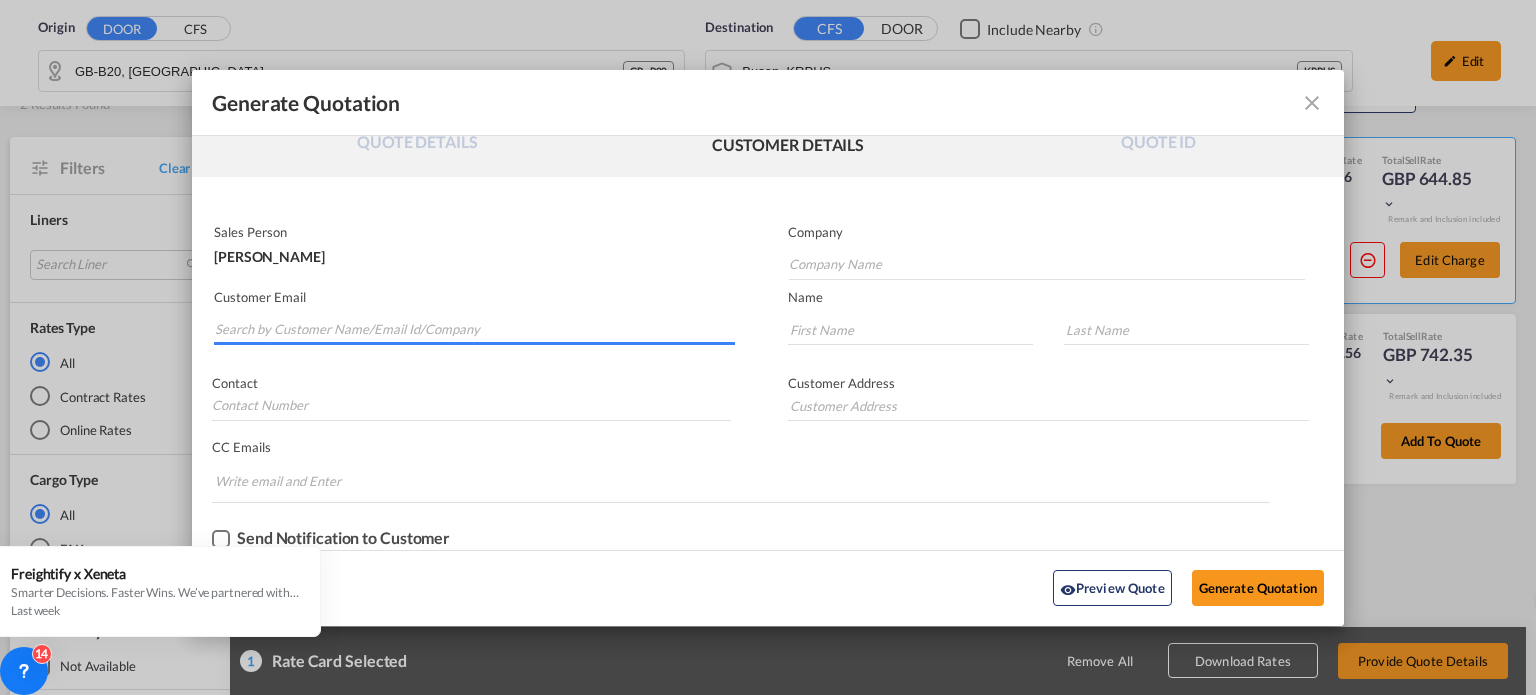 click at bounding box center [475, 330] 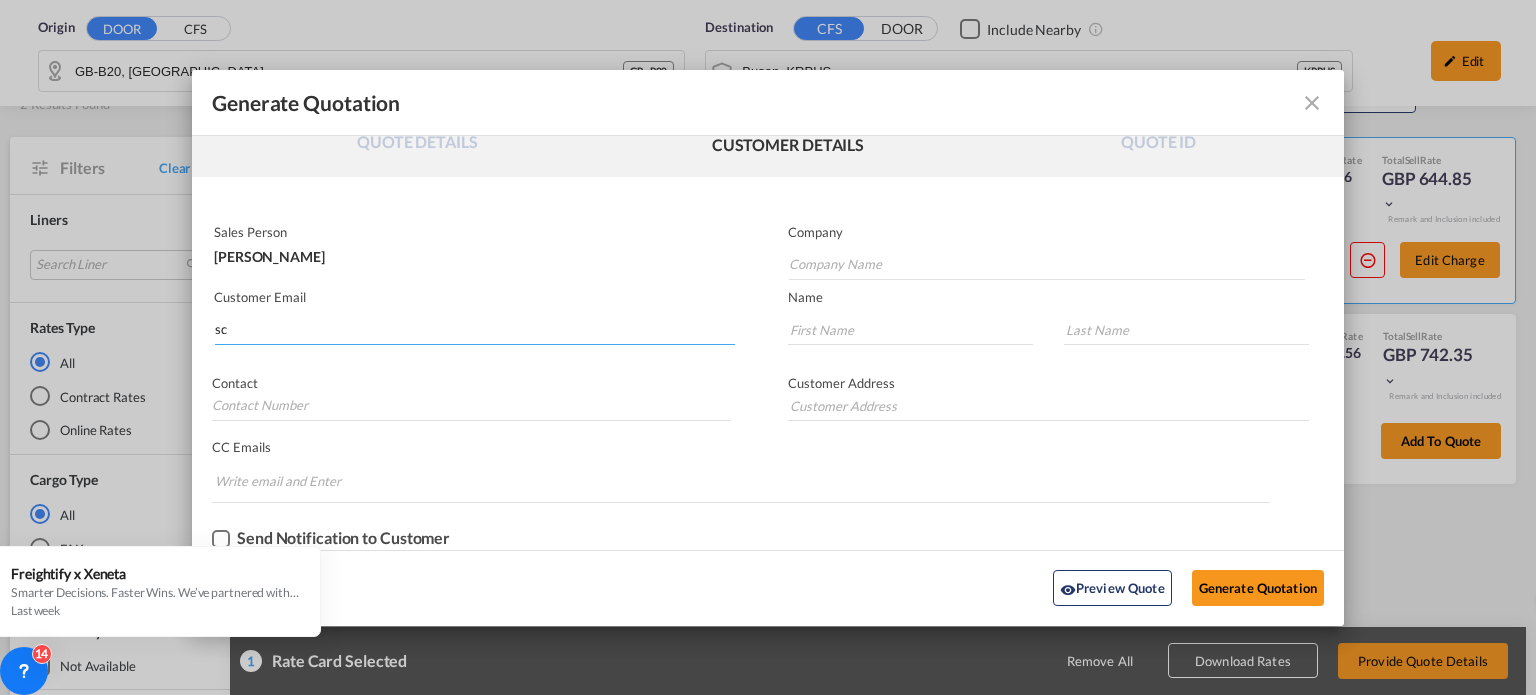 type on "s" 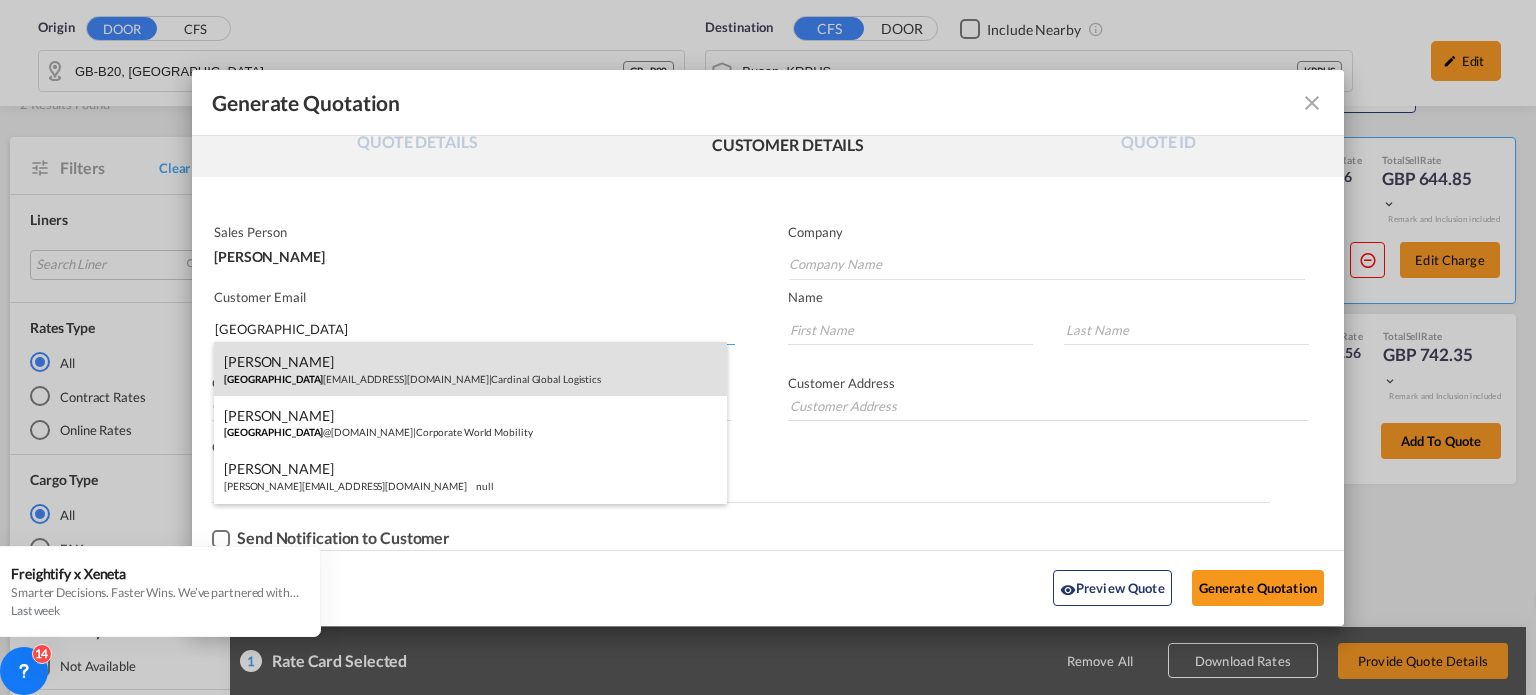 type on "[GEOGRAPHIC_DATA]" 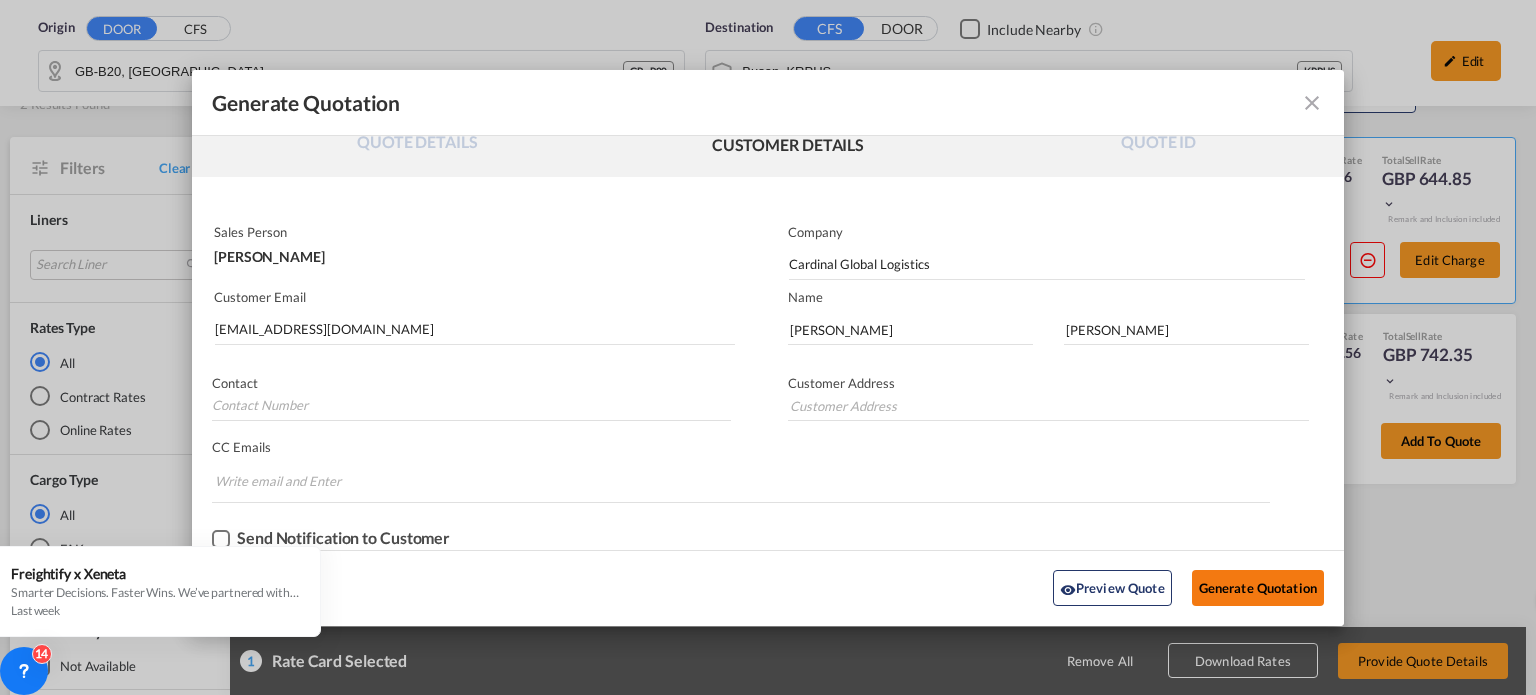 click on "Generate Quotation" at bounding box center [1258, 588] 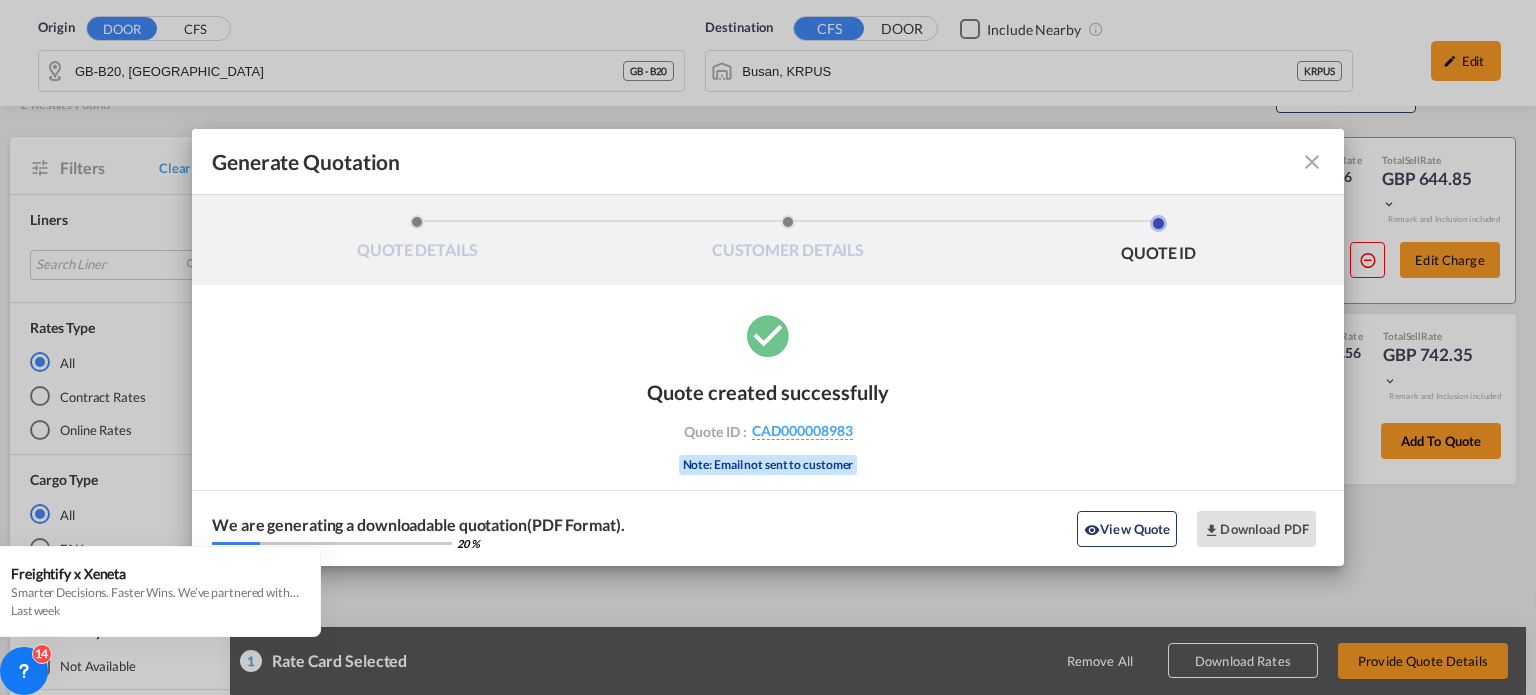 scroll, scrollTop: 0, scrollLeft: 0, axis: both 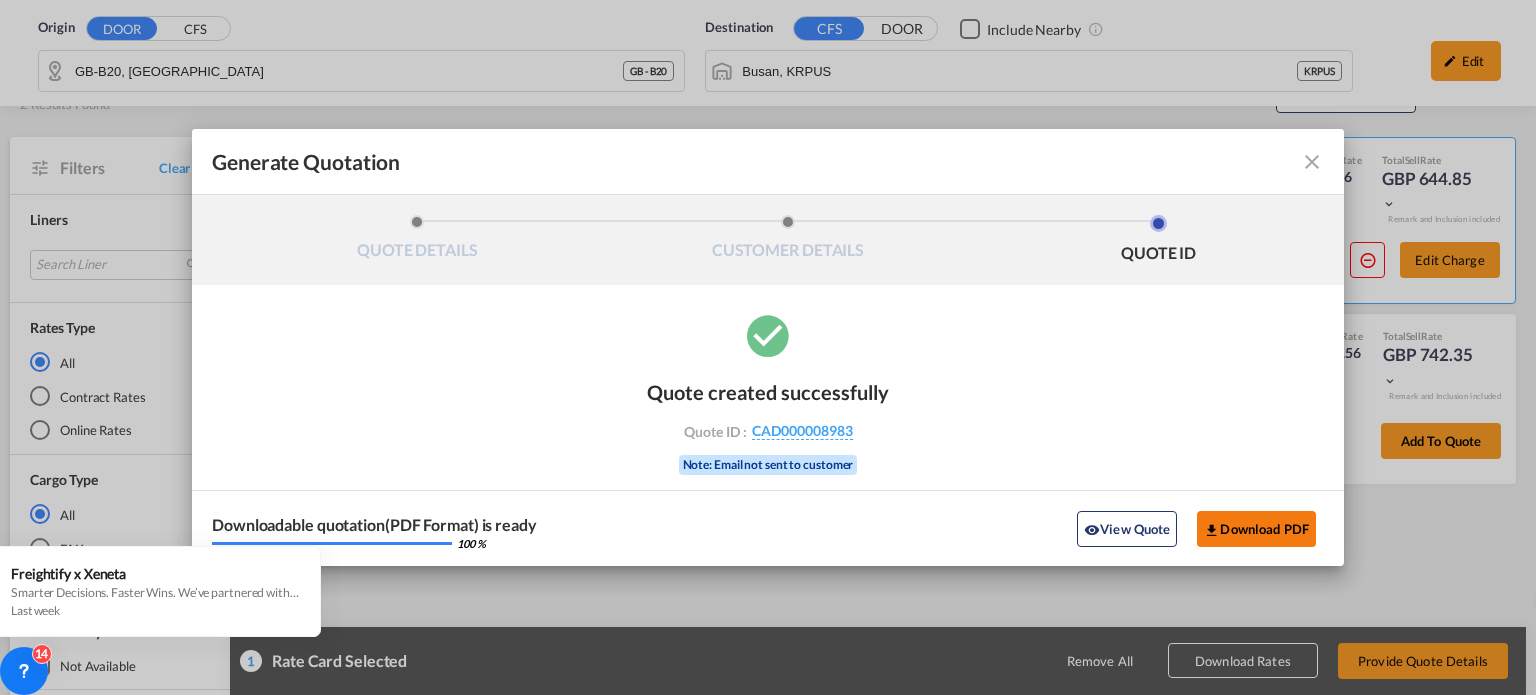 click on "Download PDF" at bounding box center (1256, 529) 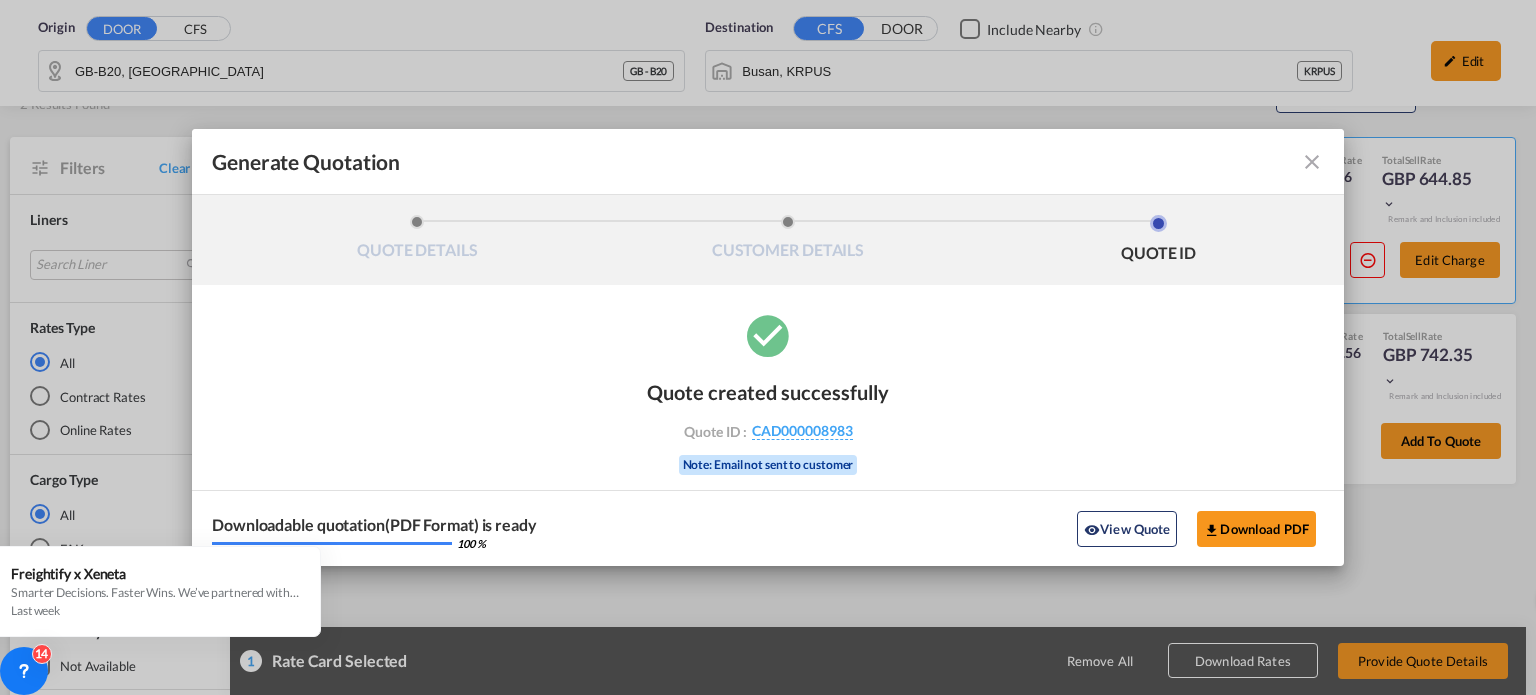 click at bounding box center (1312, 162) 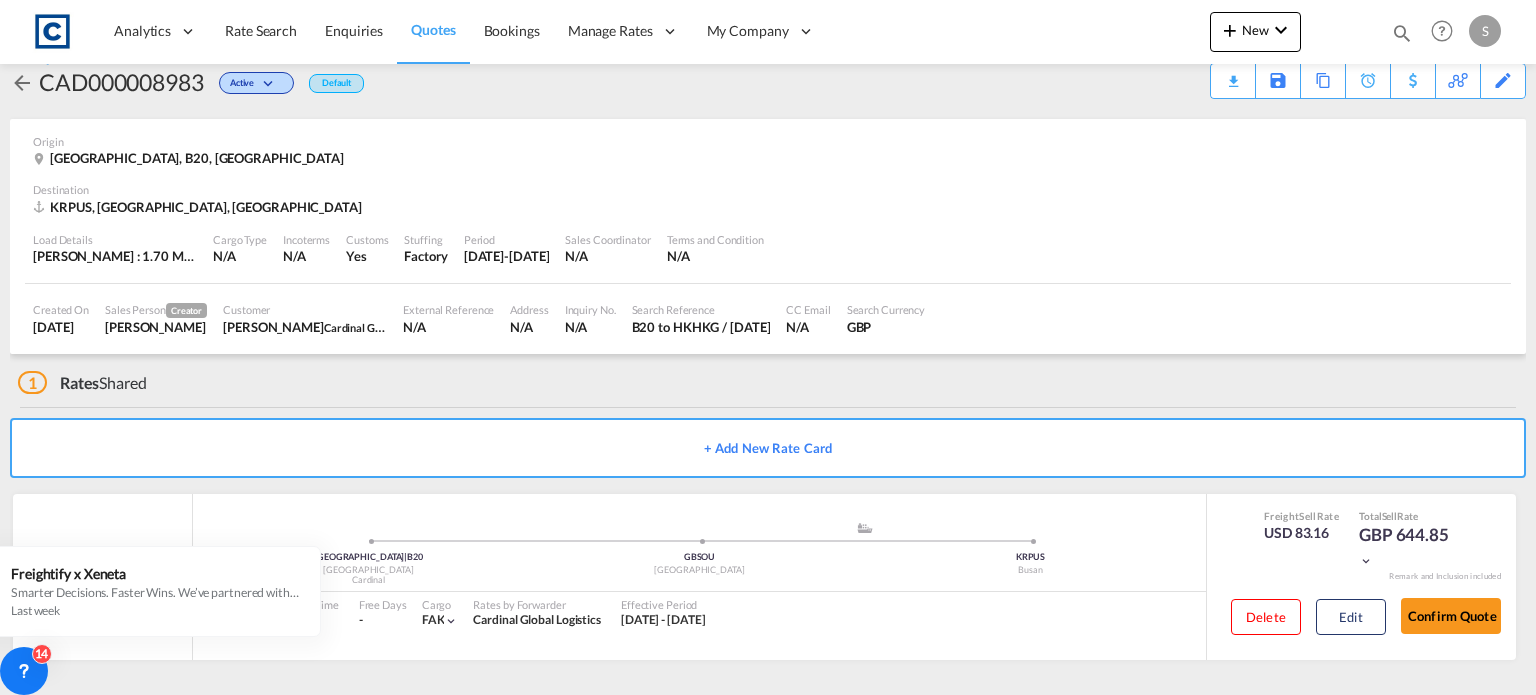 scroll, scrollTop: 0, scrollLeft: 0, axis: both 